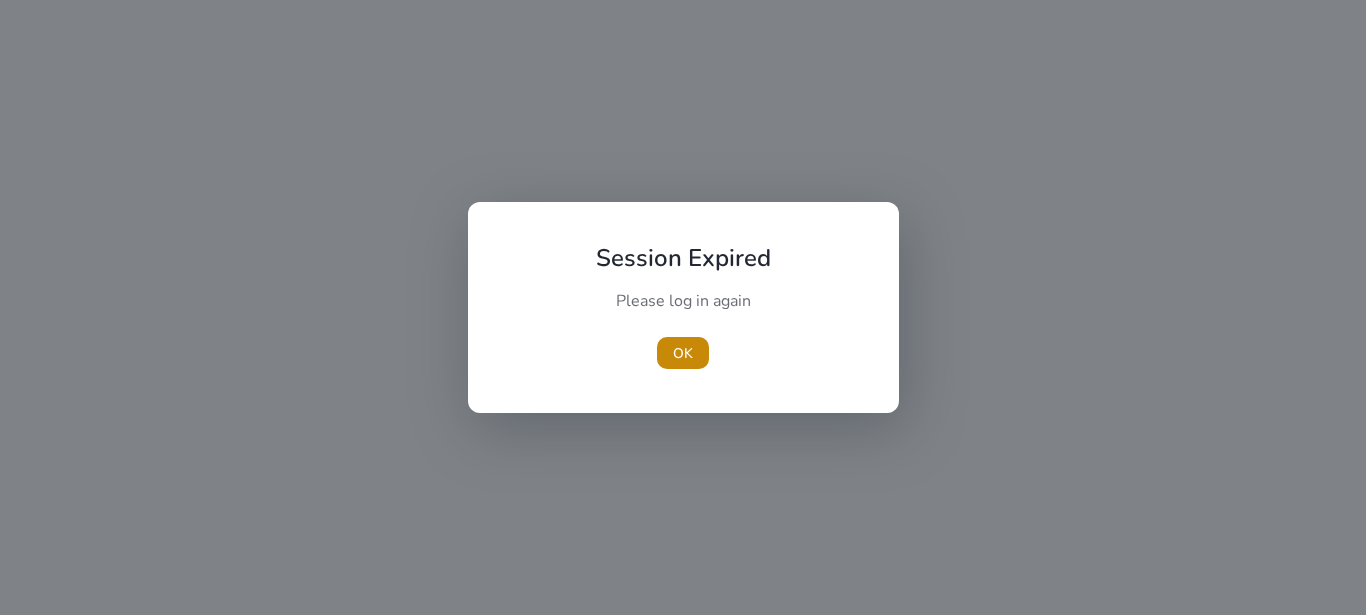 scroll, scrollTop: 0, scrollLeft: 0, axis: both 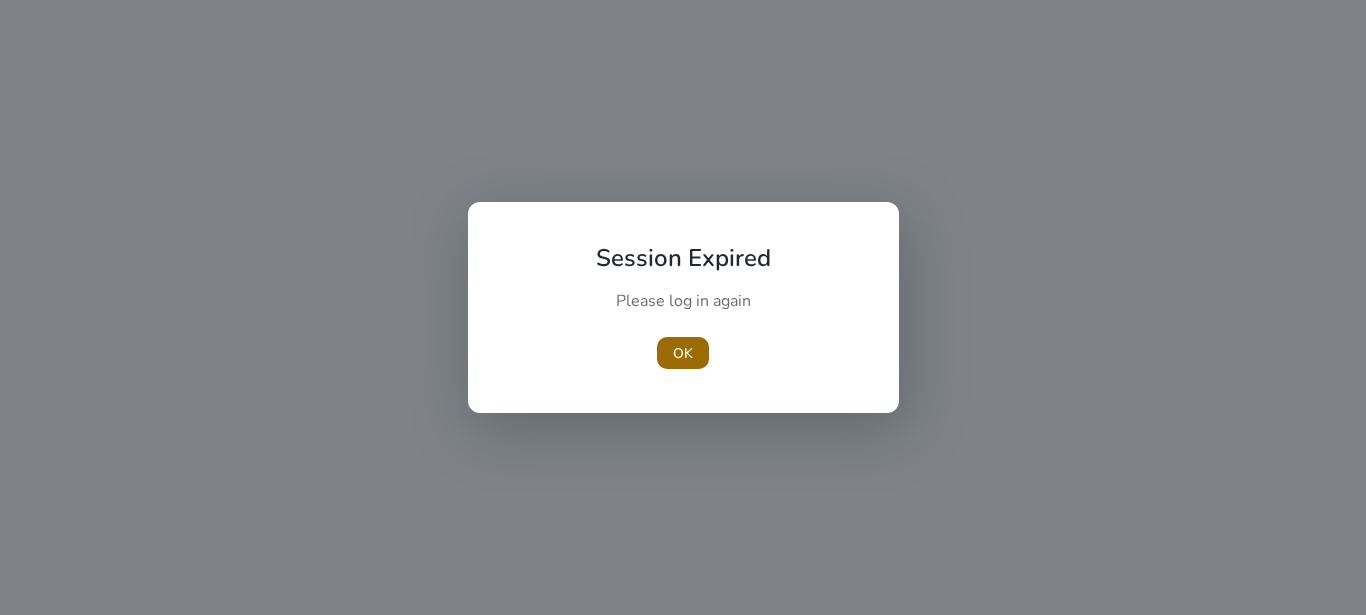 click on "OK" at bounding box center (683, 353) 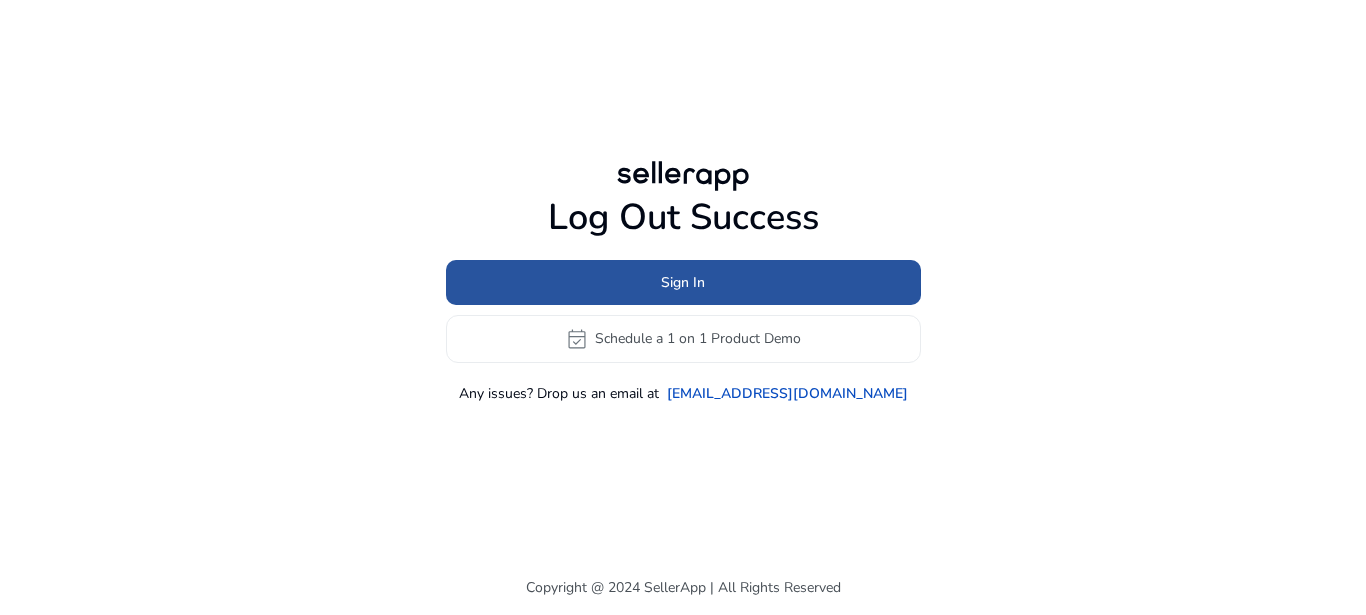 click 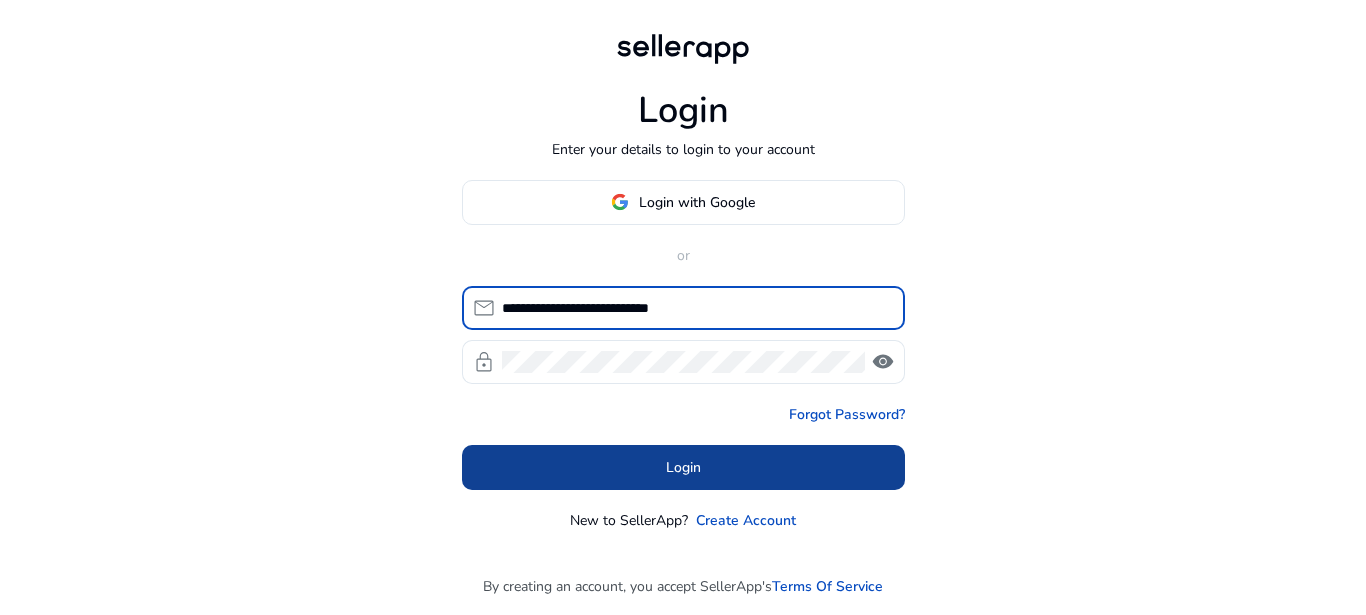 type on "**********" 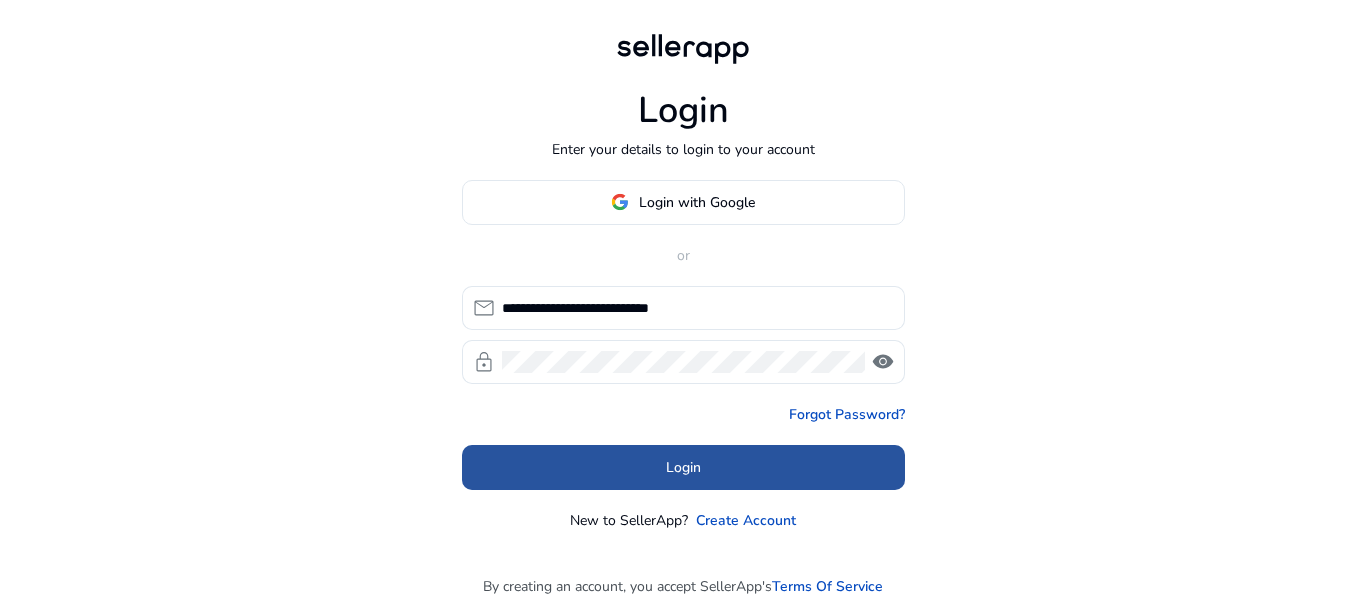 click at bounding box center [683, 467] 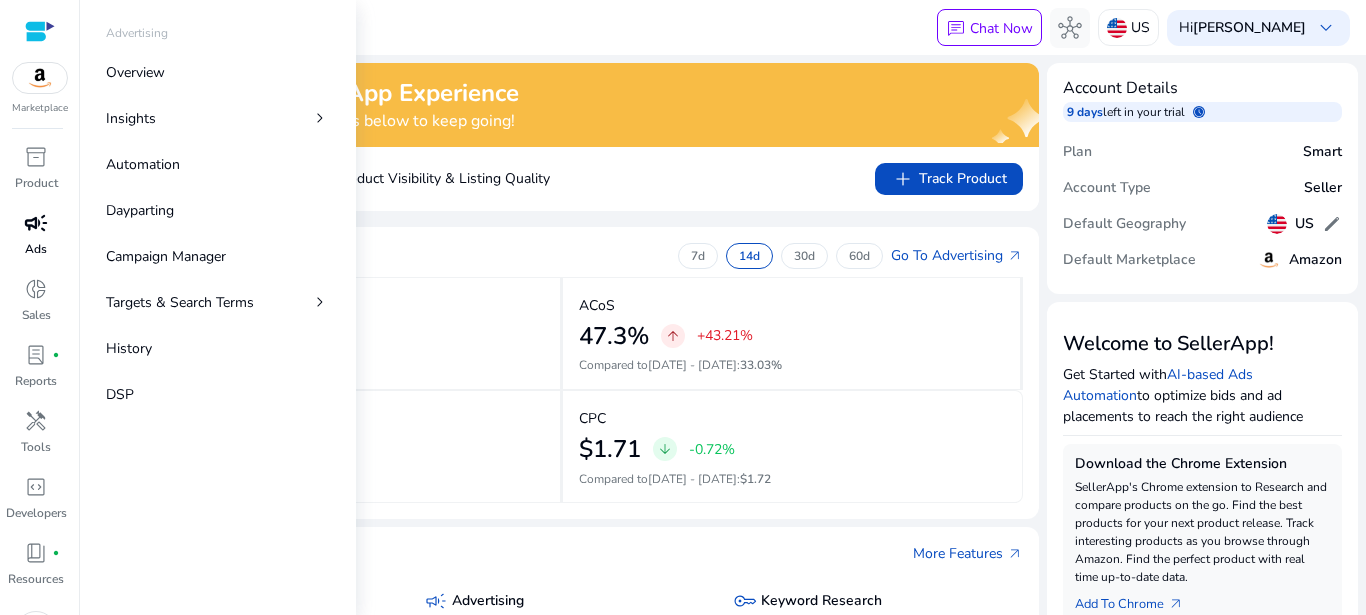 click on "Ads" at bounding box center [36, 249] 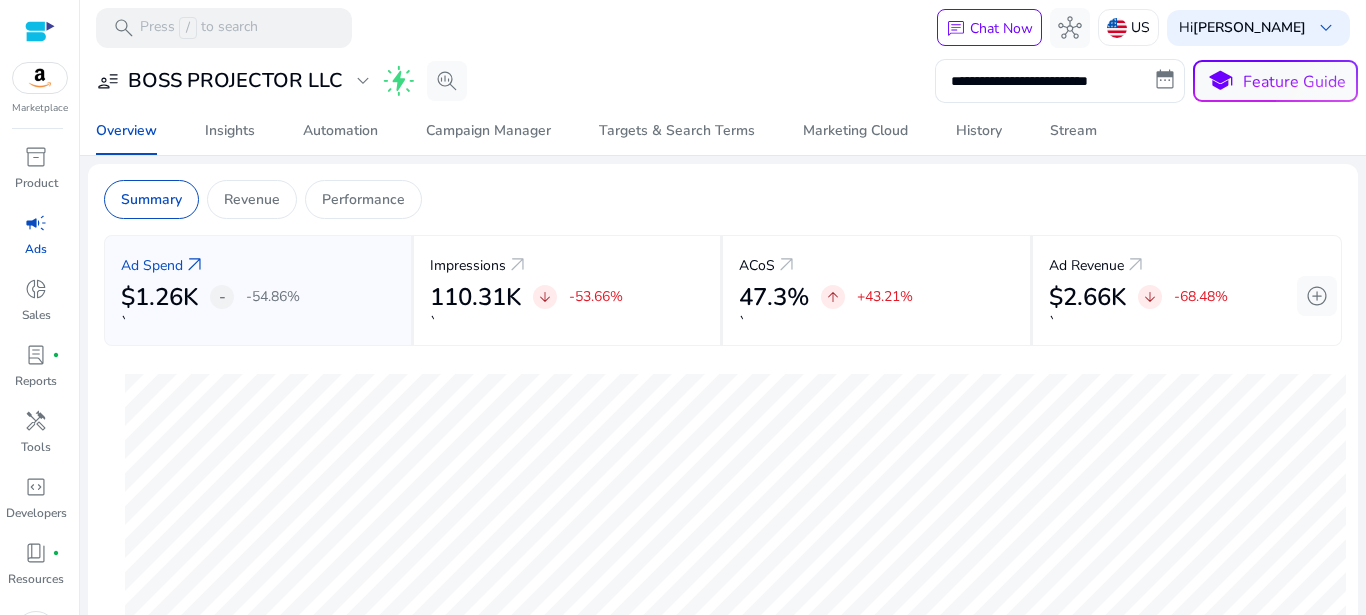click on "**********" 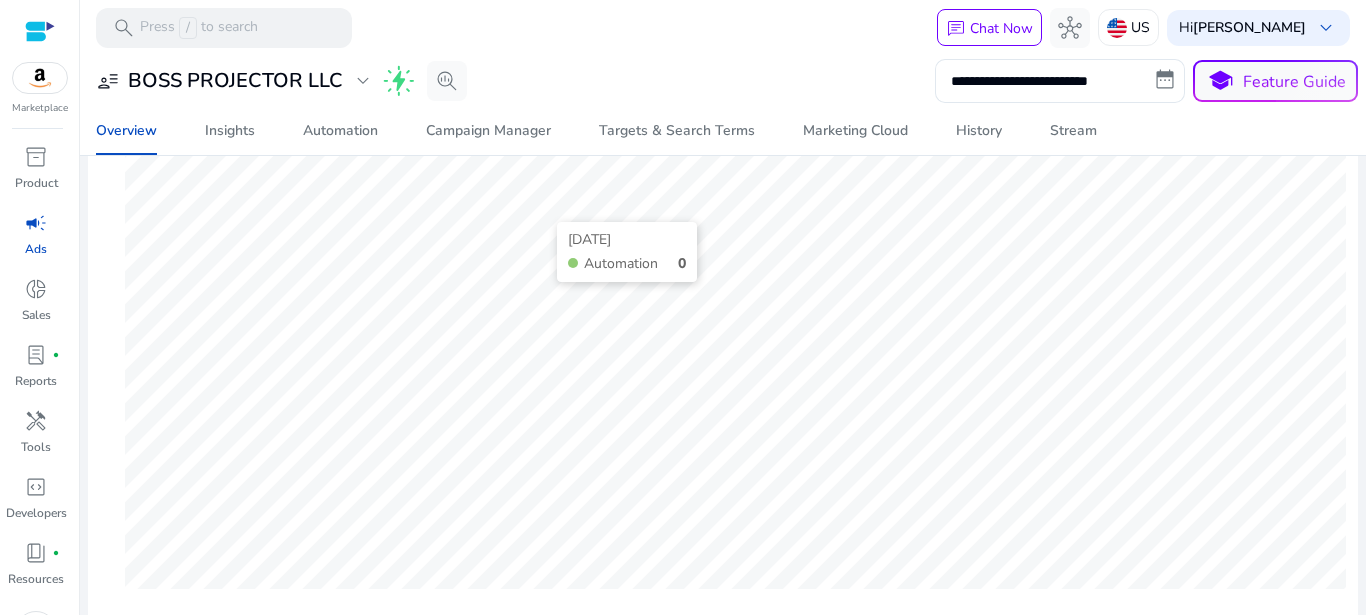 scroll, scrollTop: 496, scrollLeft: 0, axis: vertical 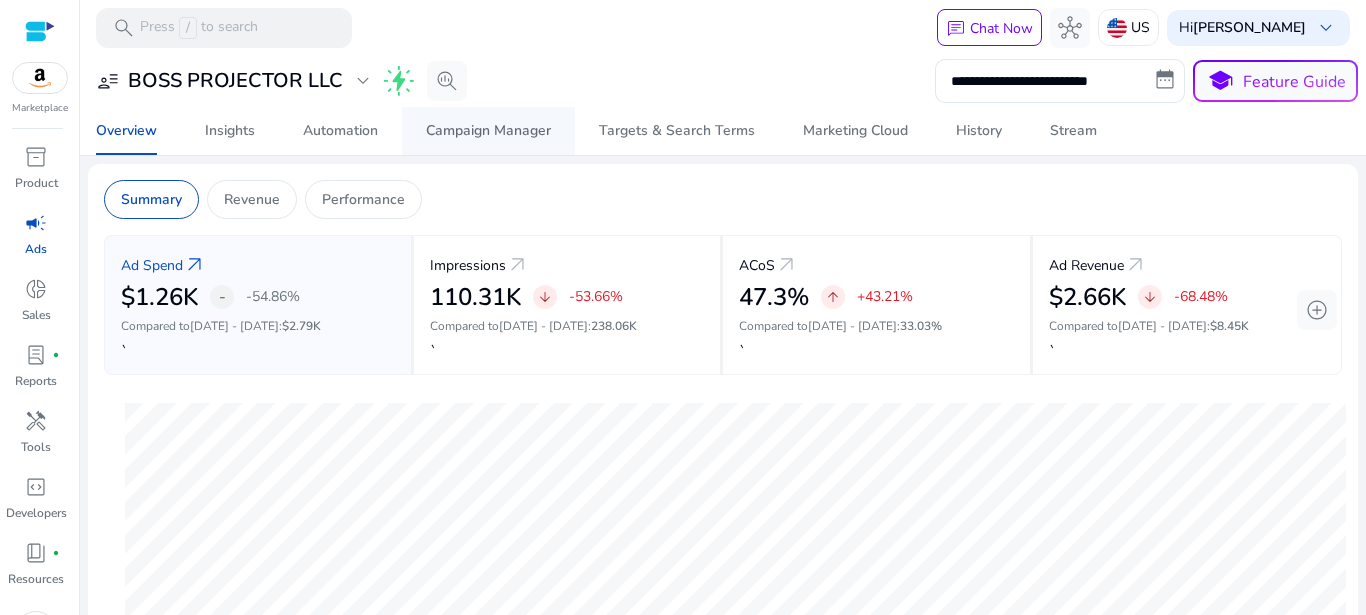 click on "Campaign Manager" at bounding box center [488, 131] 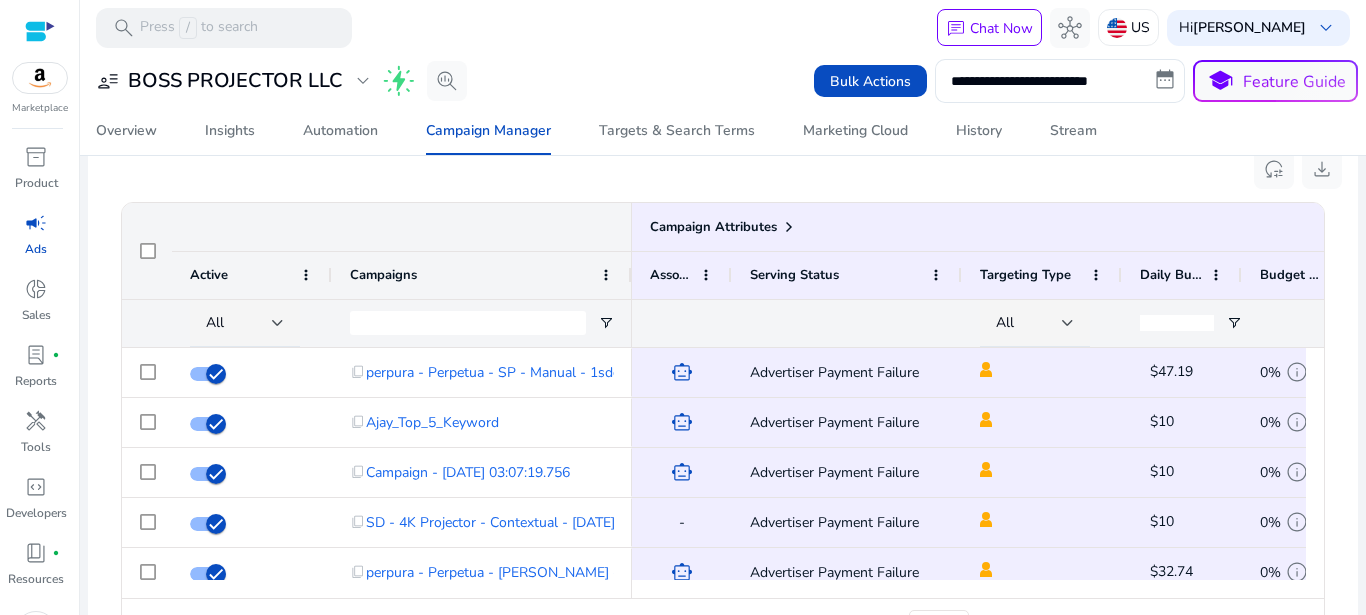 scroll, scrollTop: 660, scrollLeft: 0, axis: vertical 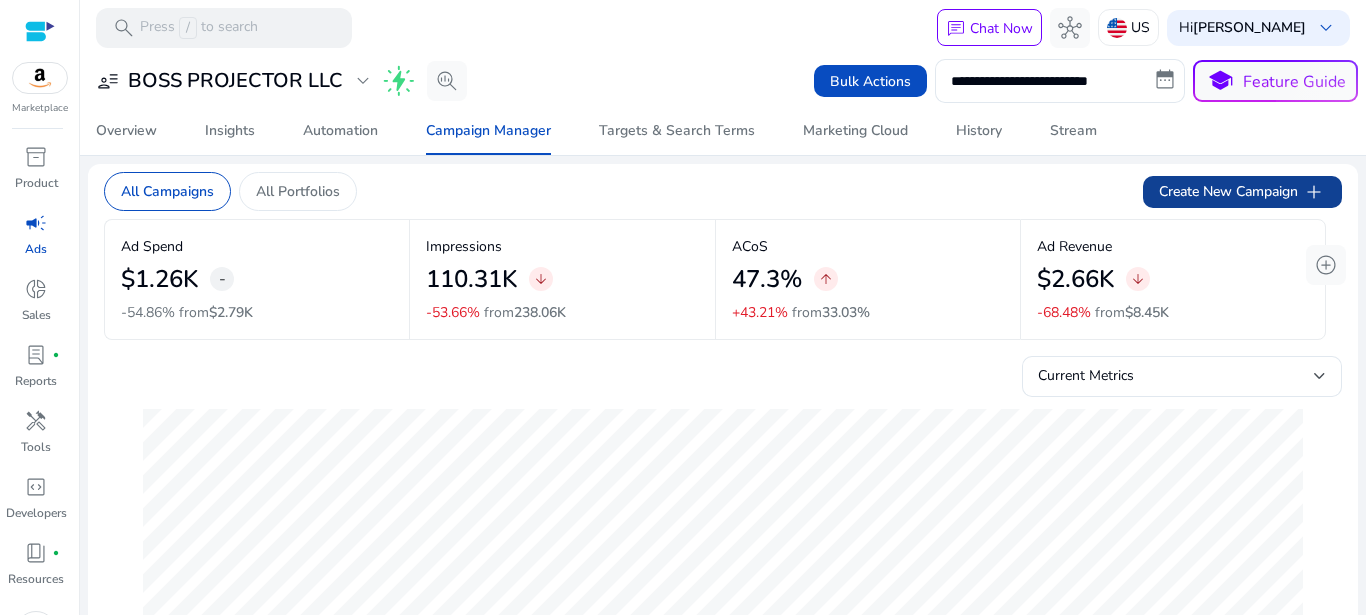 click on "Create New Campaign   add" 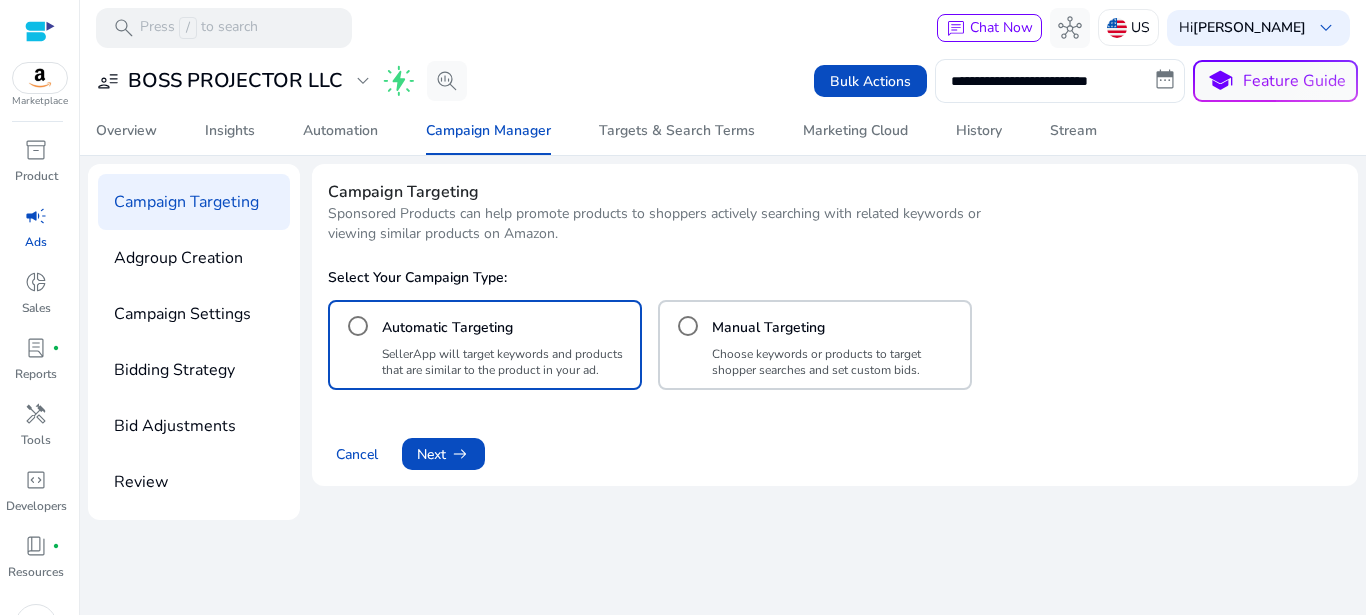 click on "Manual Targeting" at bounding box center (768, 328) 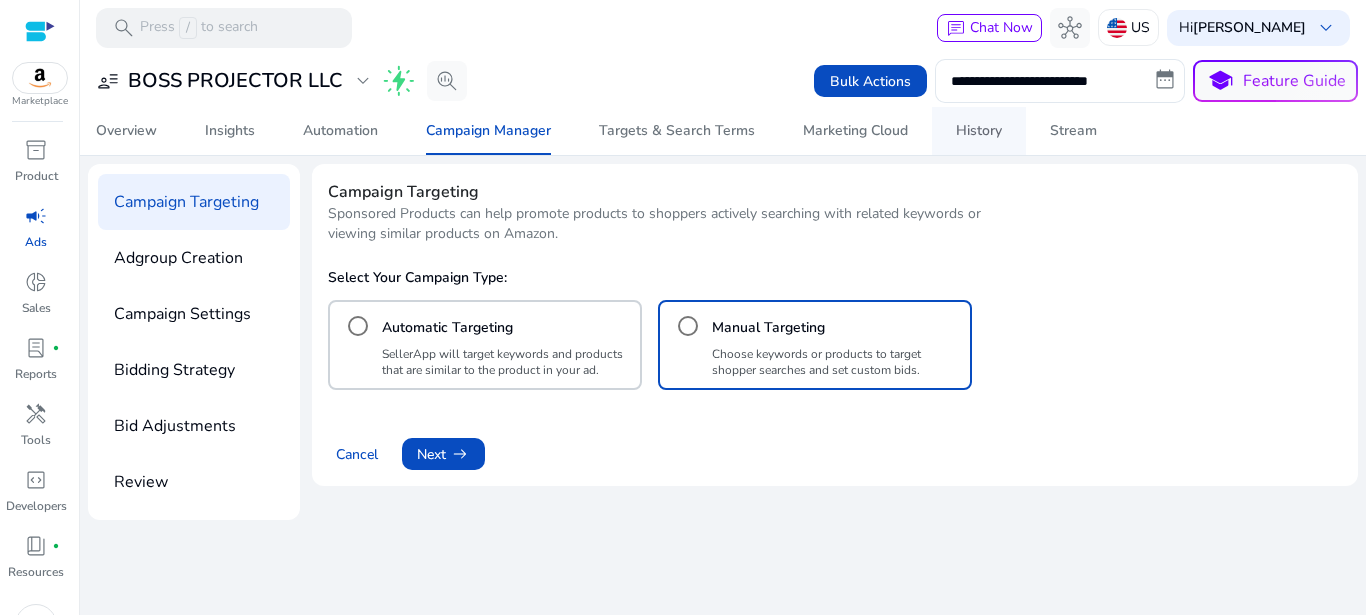 click on "History" at bounding box center [979, 131] 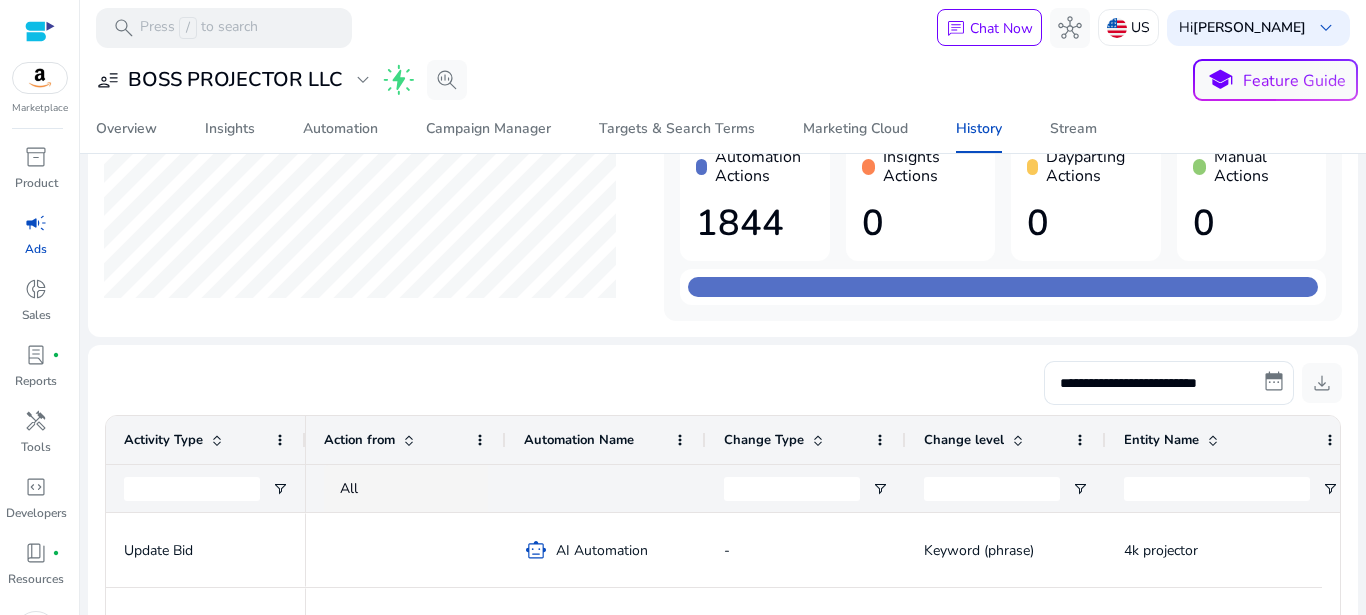 scroll, scrollTop: 264, scrollLeft: 0, axis: vertical 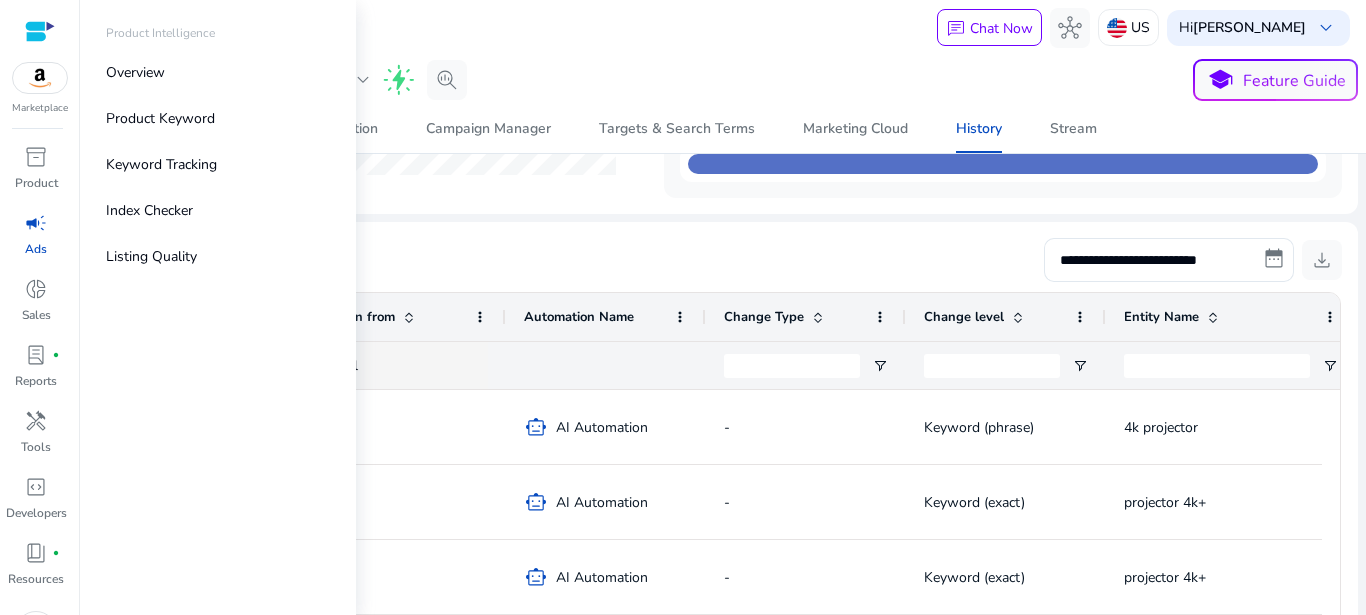 click at bounding box center (40, 31) 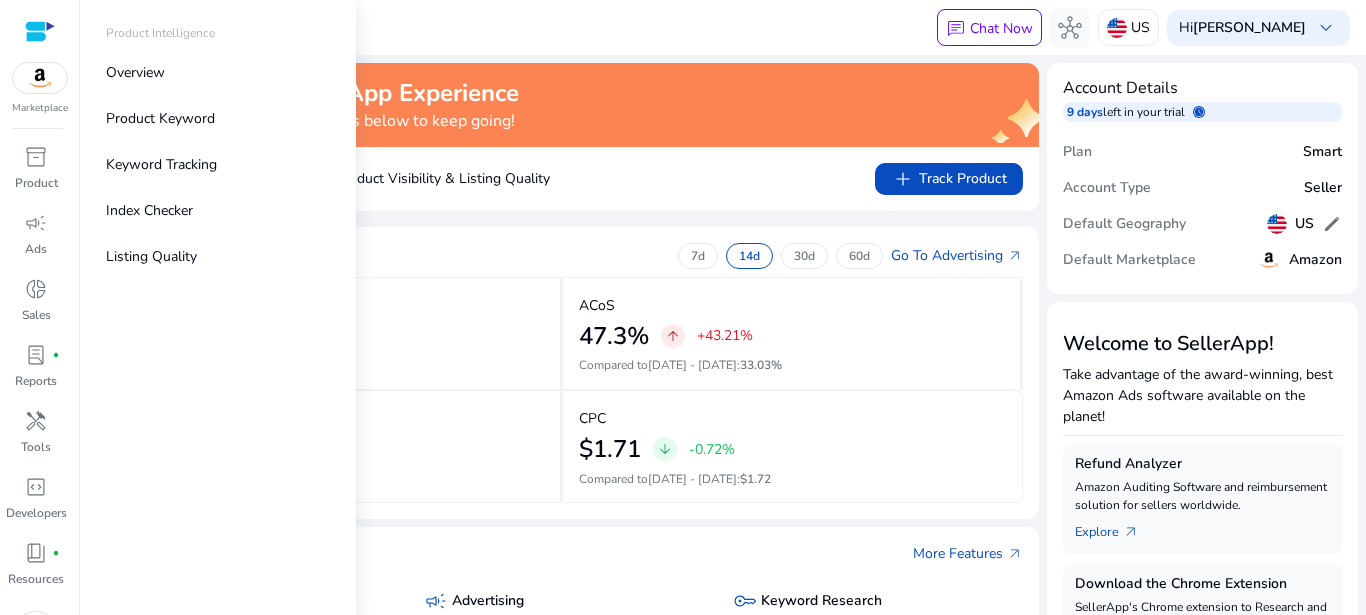 click at bounding box center (40, 31) 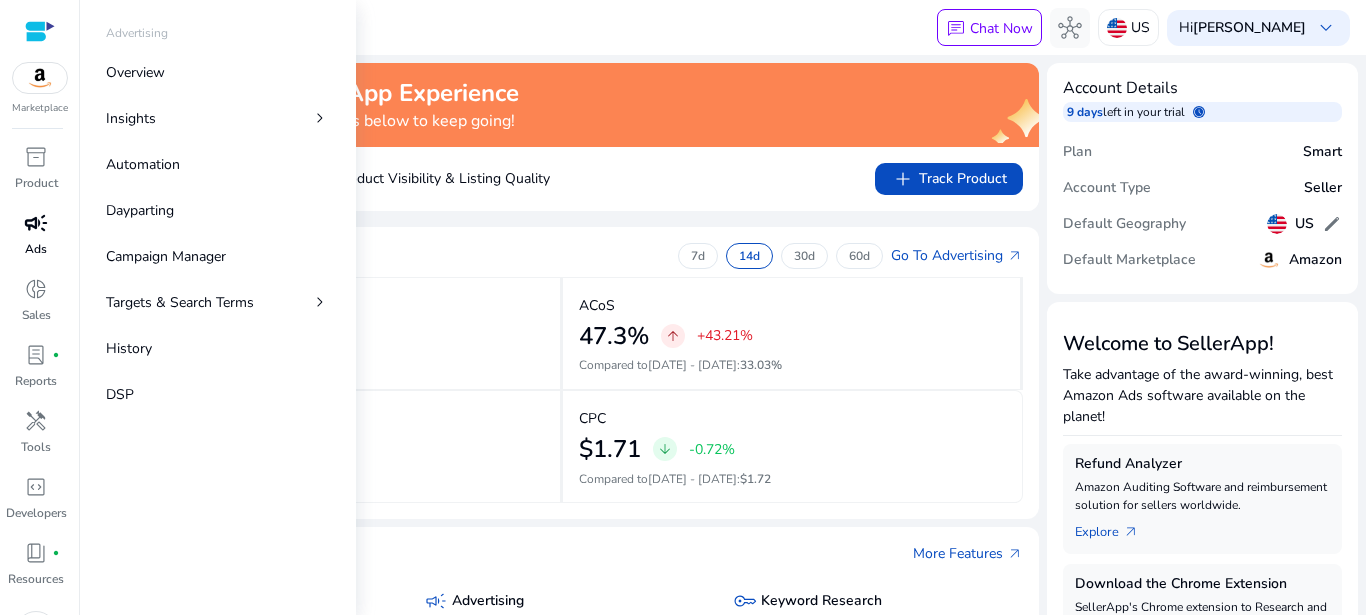 click on "campaign   Ads" at bounding box center (36, 240) 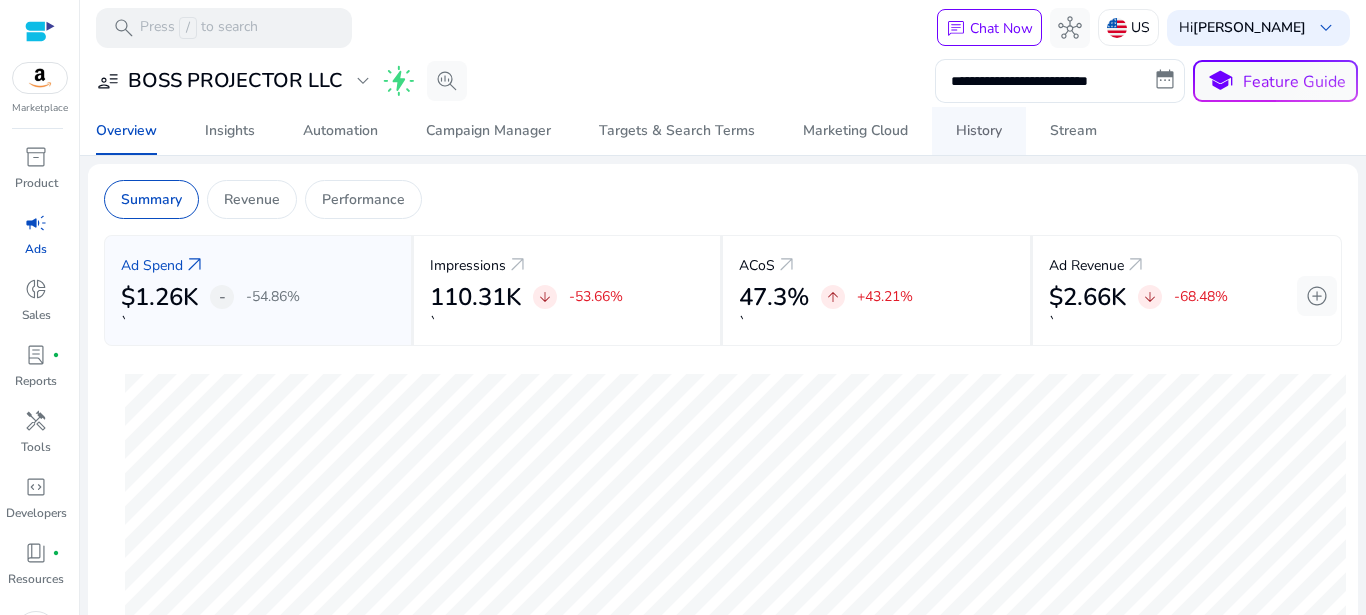 click on "History" at bounding box center (979, 131) 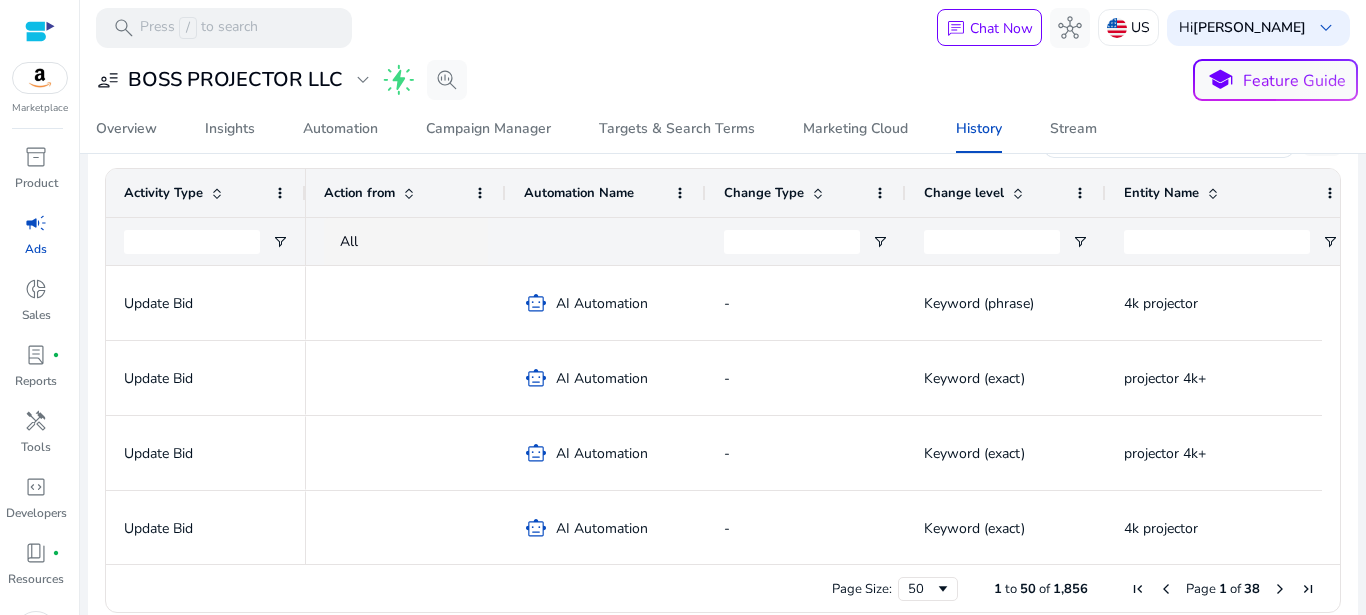 scroll, scrollTop: 396, scrollLeft: 0, axis: vertical 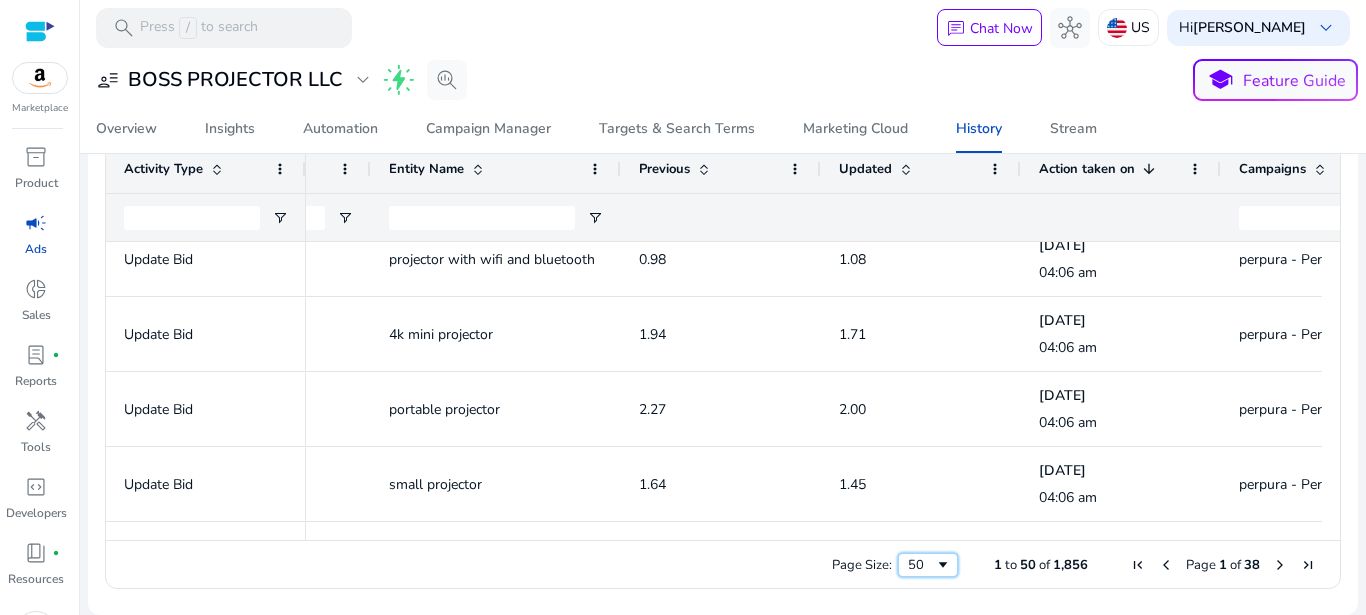 click on "50" at bounding box center [921, 565] 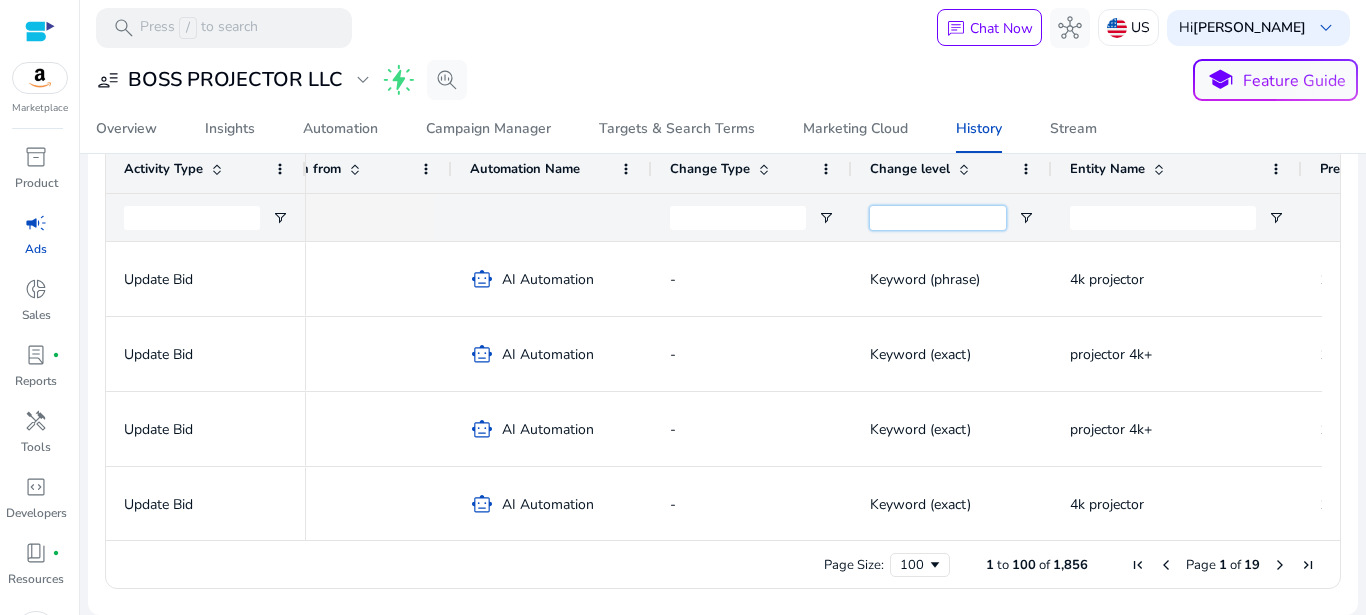 click at bounding box center [938, 218] 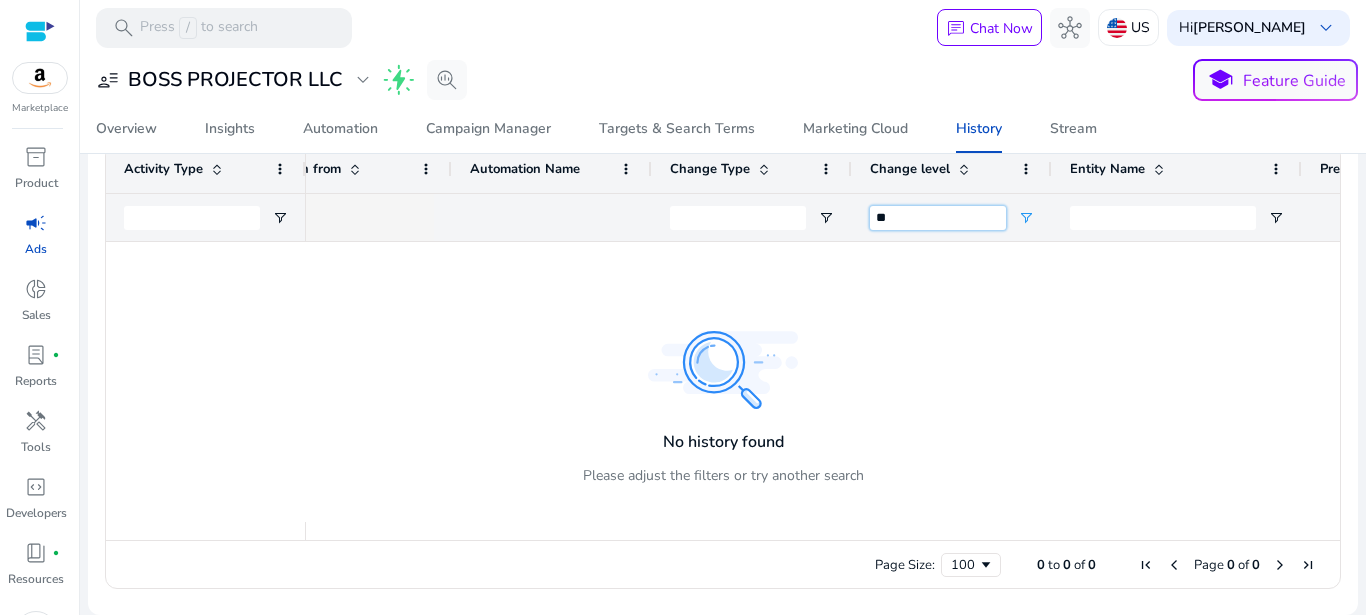 type on "*" 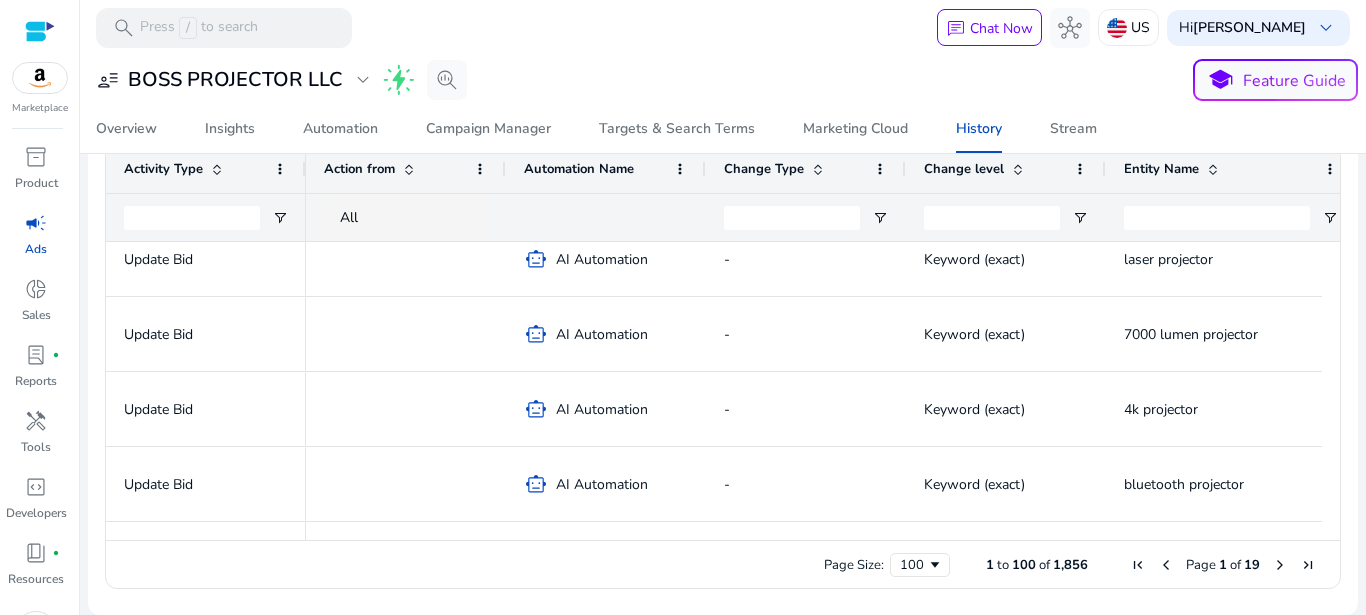 click on "Change level" 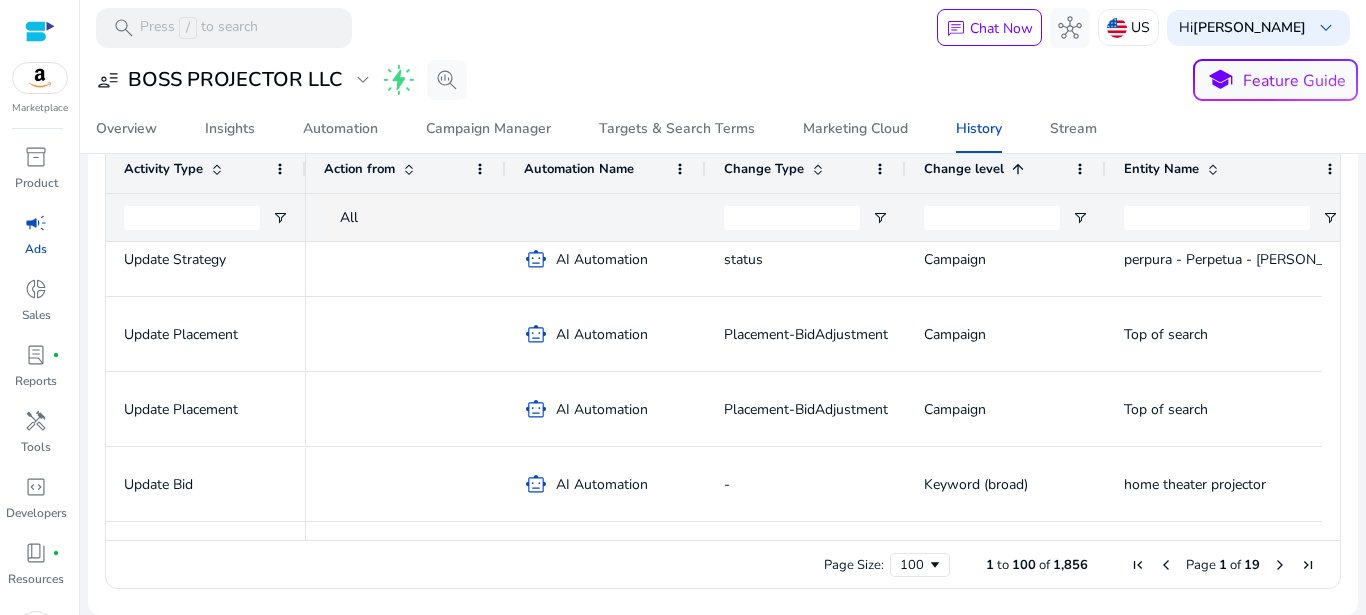 click 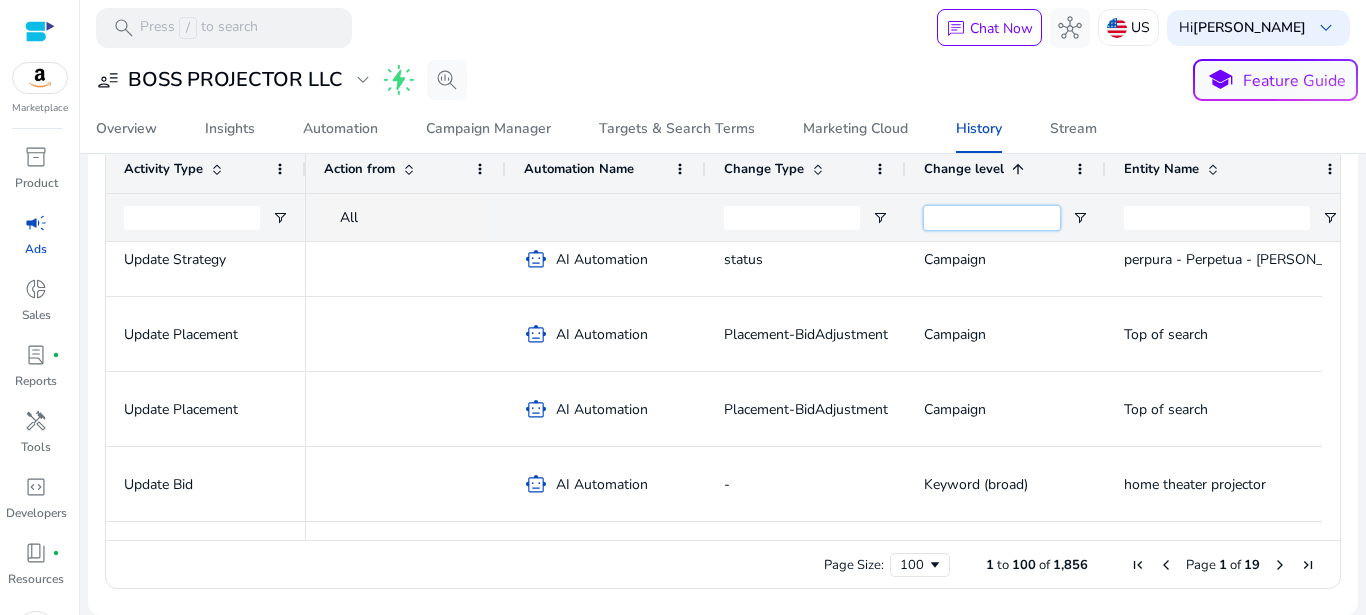 click at bounding box center [992, 218] 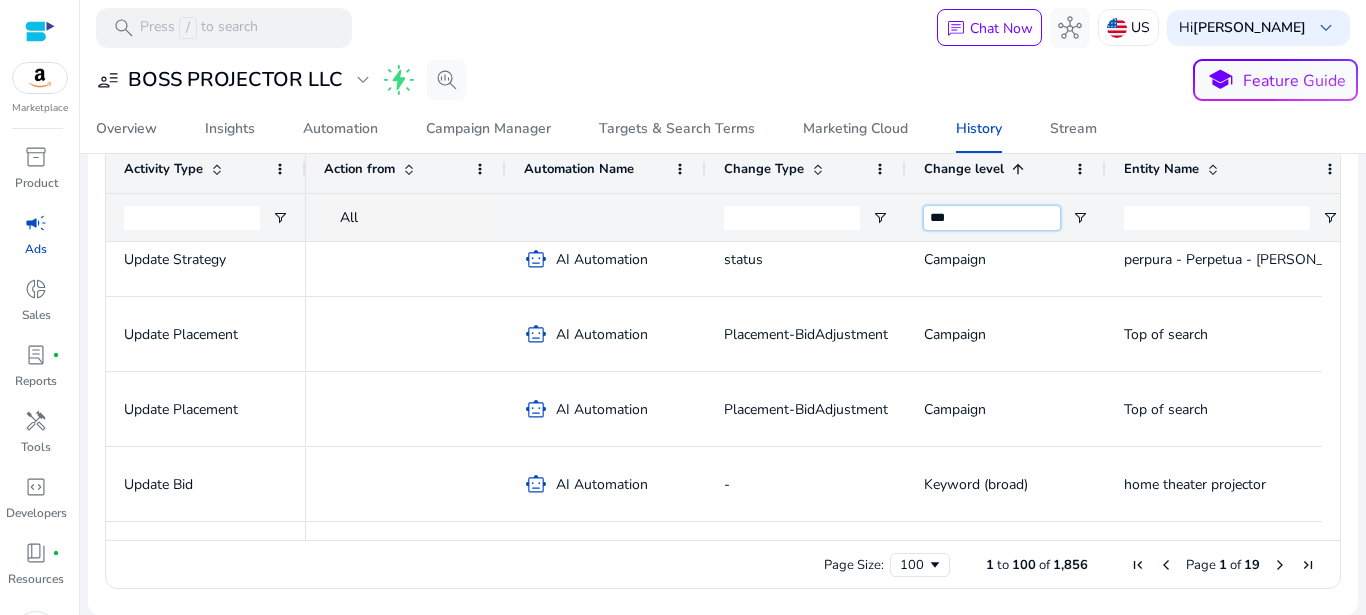 type on "****" 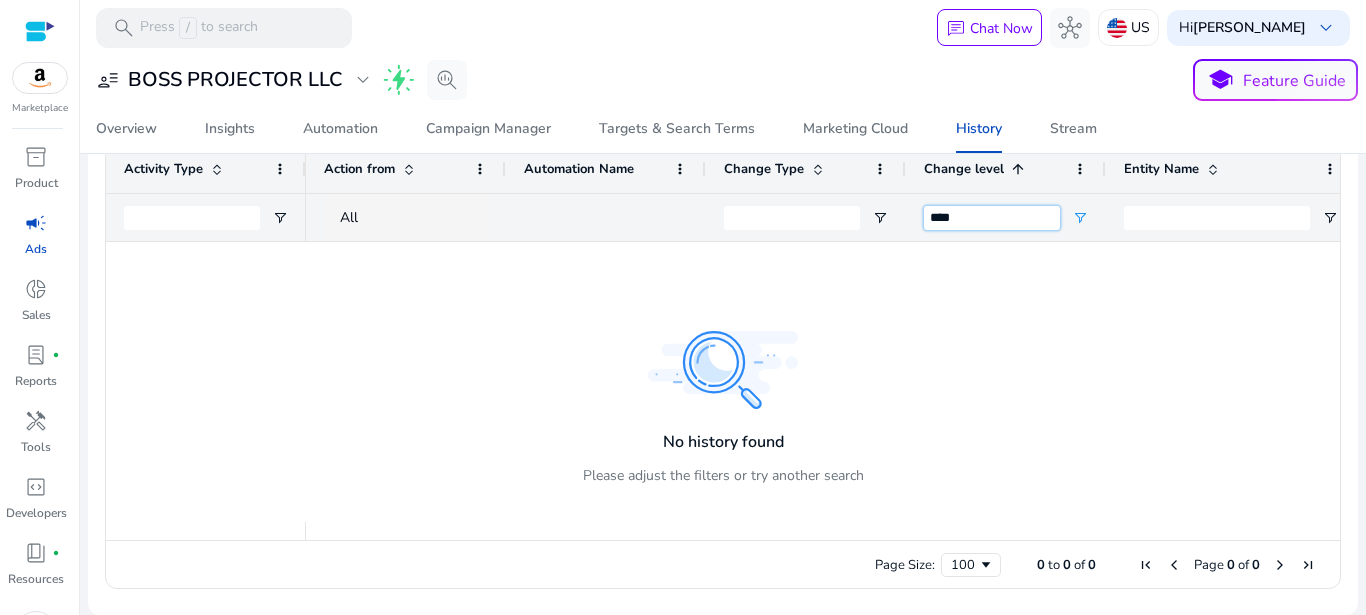 type 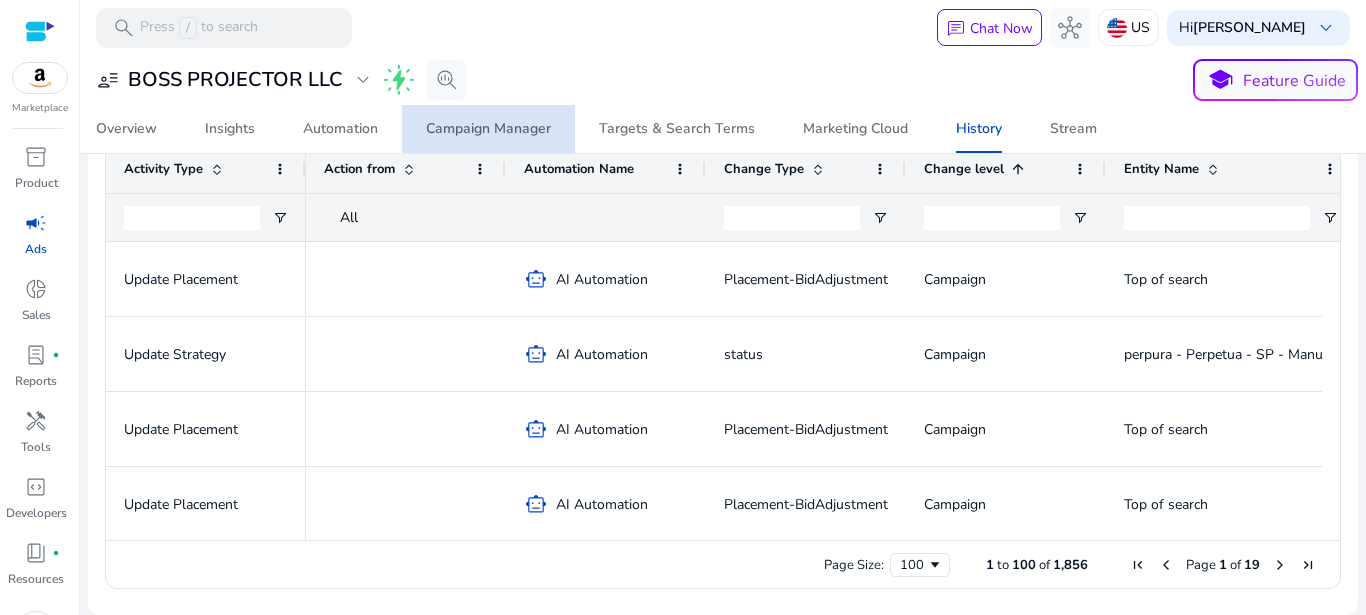 click on "Campaign Manager" at bounding box center (488, 129) 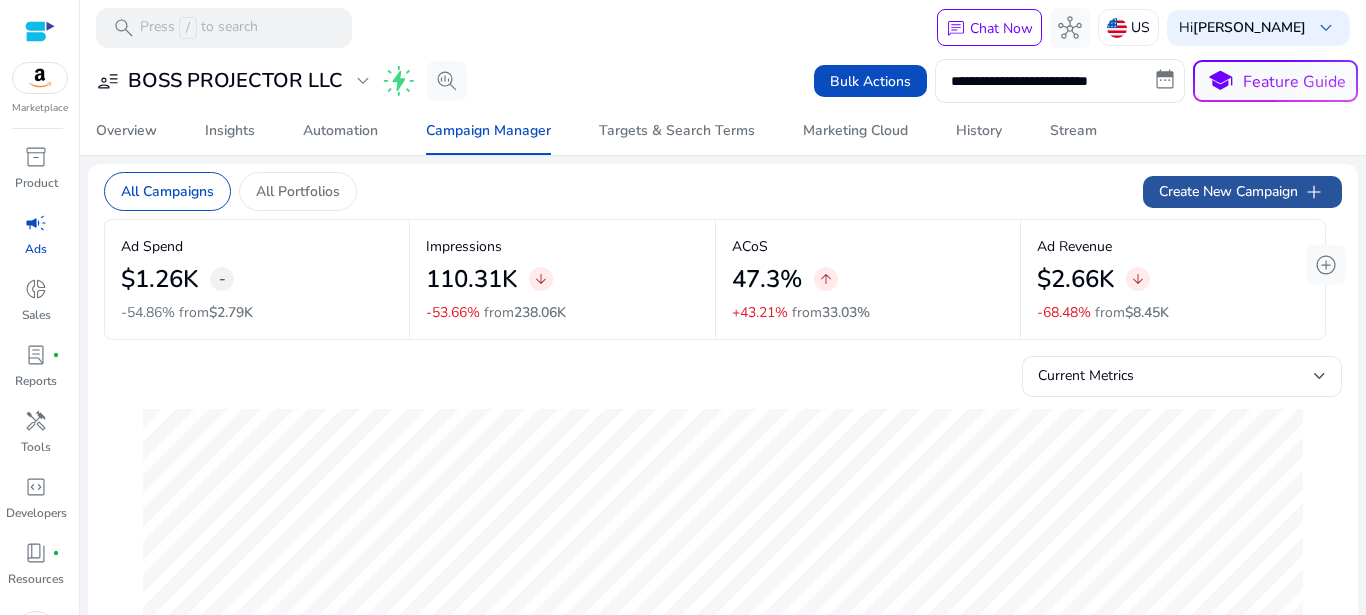 click on "Create New Campaign   add" 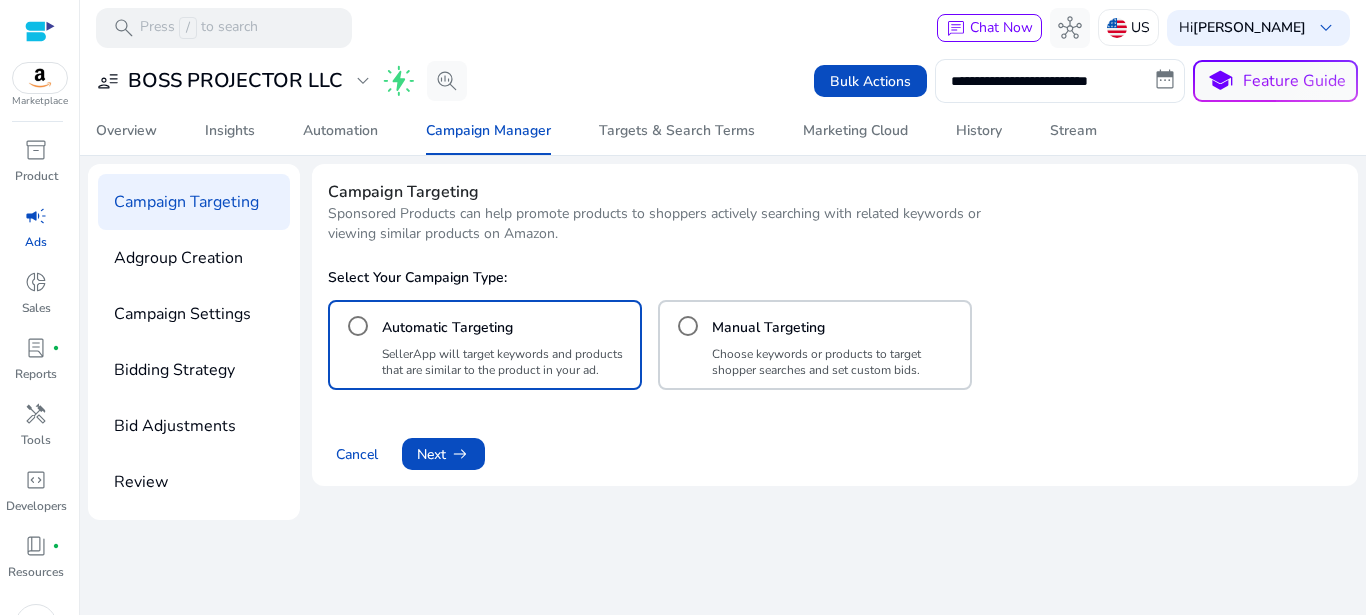 click on "Manual Targeting" at bounding box center [768, 328] 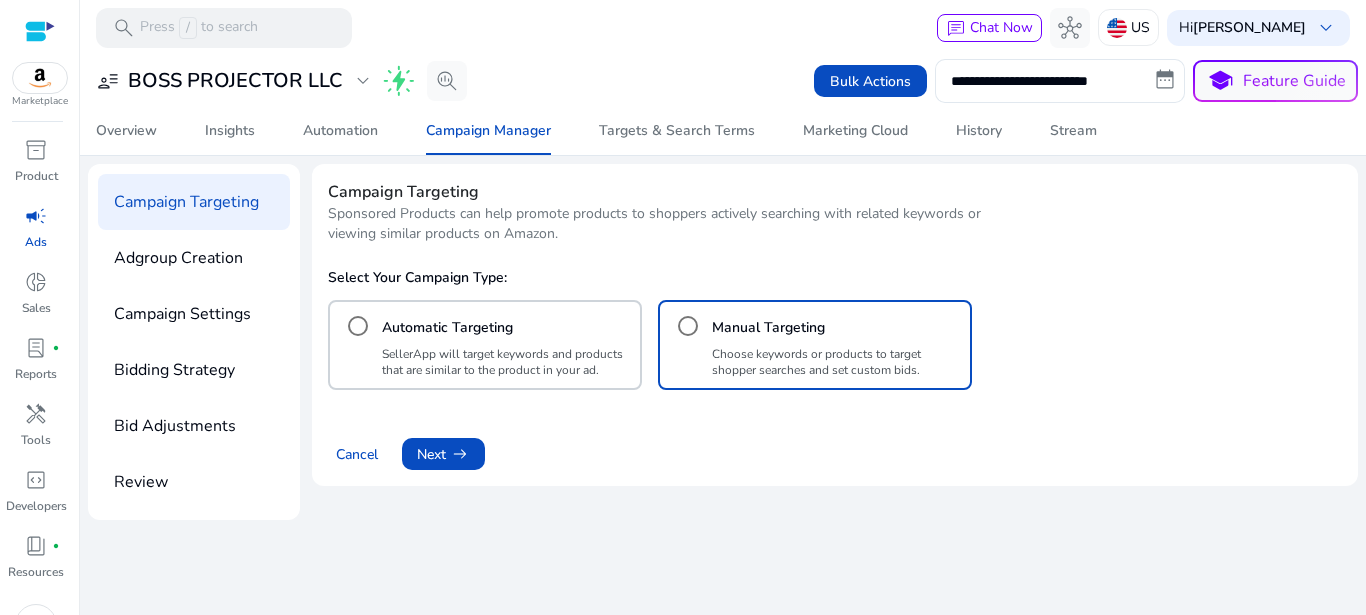 click on "Automatic Targeting" at bounding box center [447, 328] 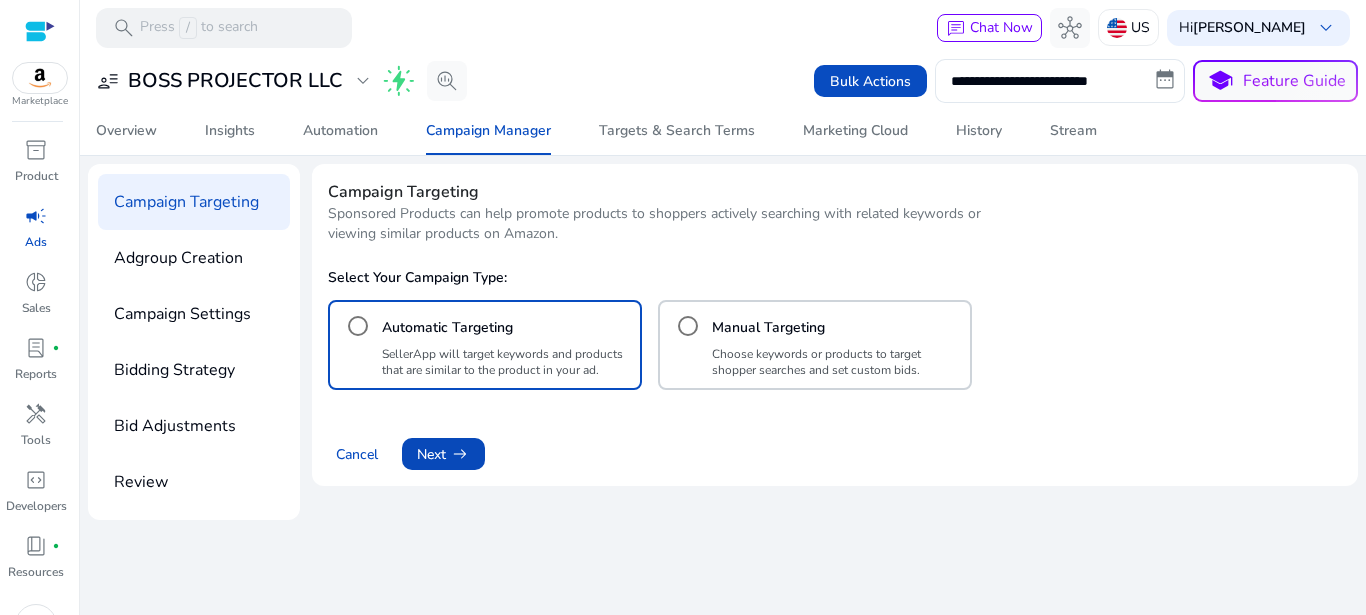 click on "Next   arrow_right_alt" at bounding box center (443, 454) 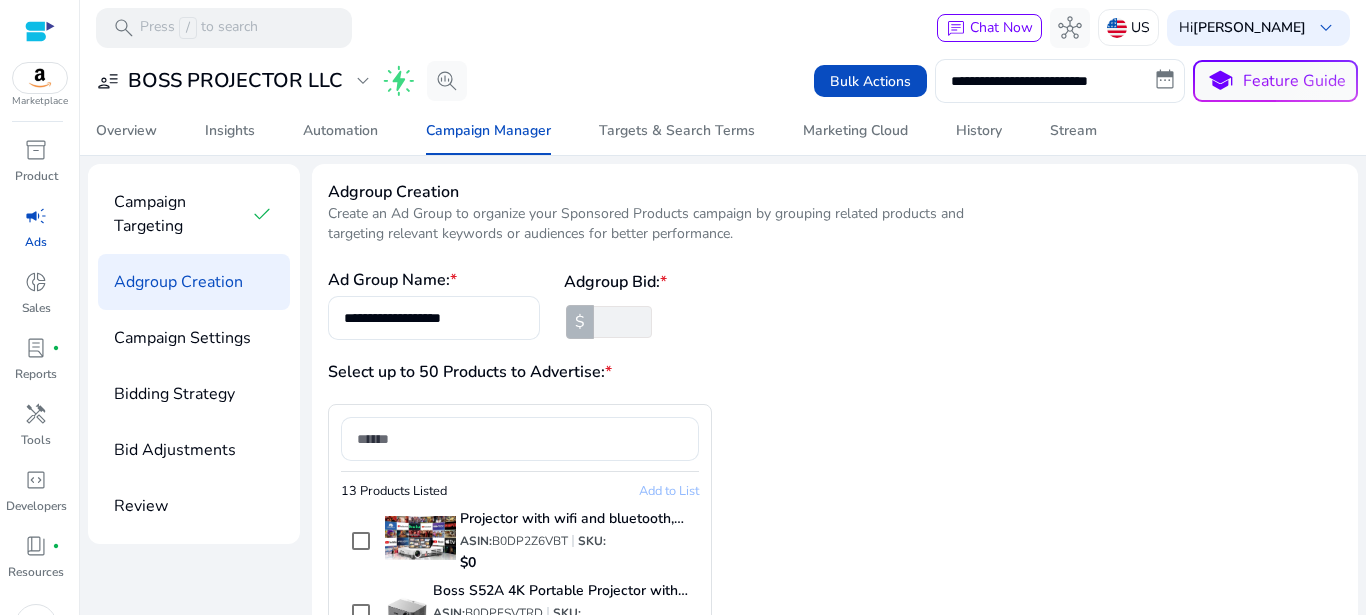 click at bounding box center [621, 322] 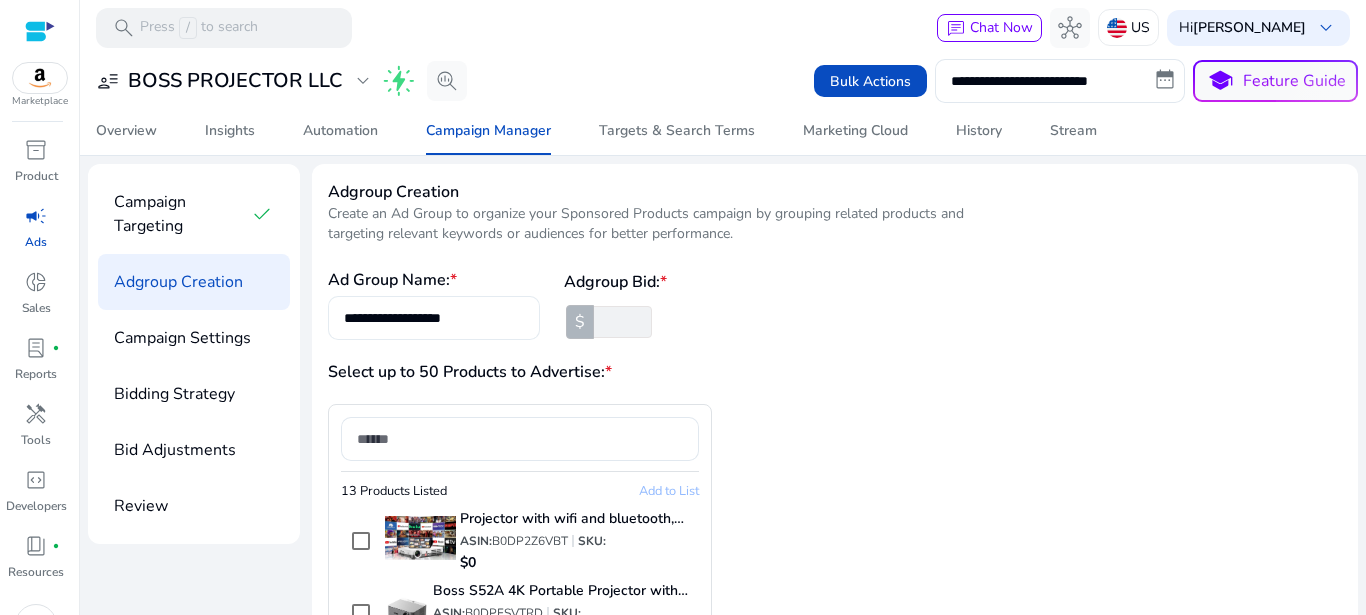 type on "**" 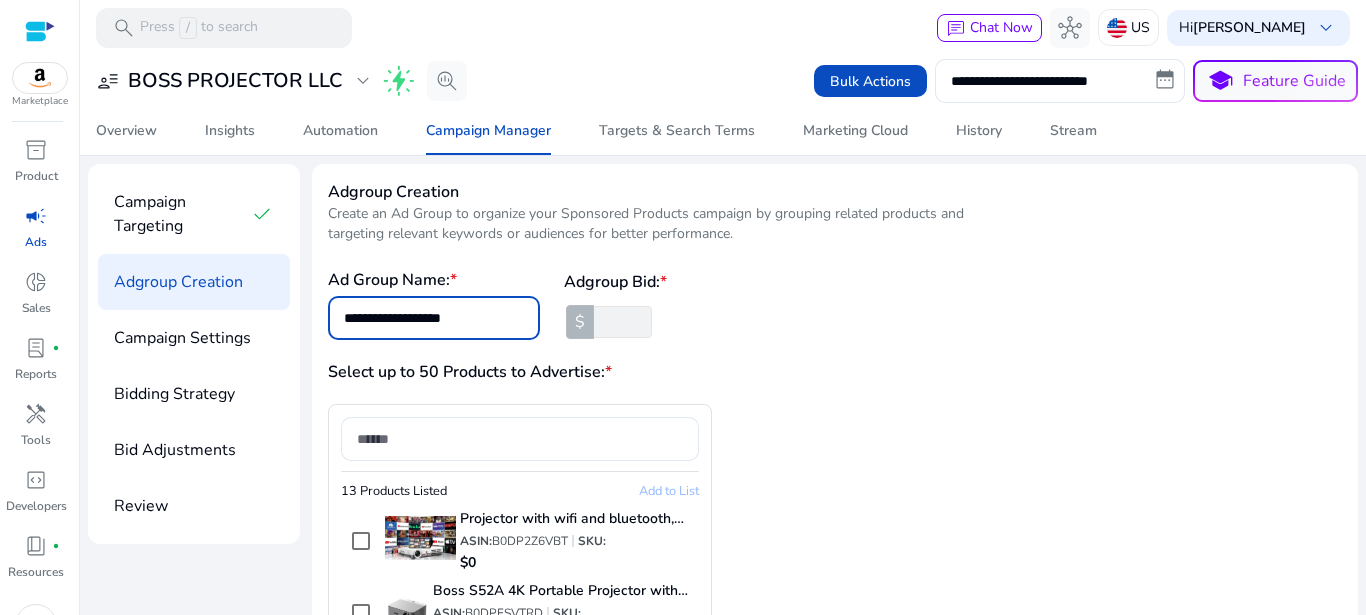click on "**********" at bounding box center (434, 318) 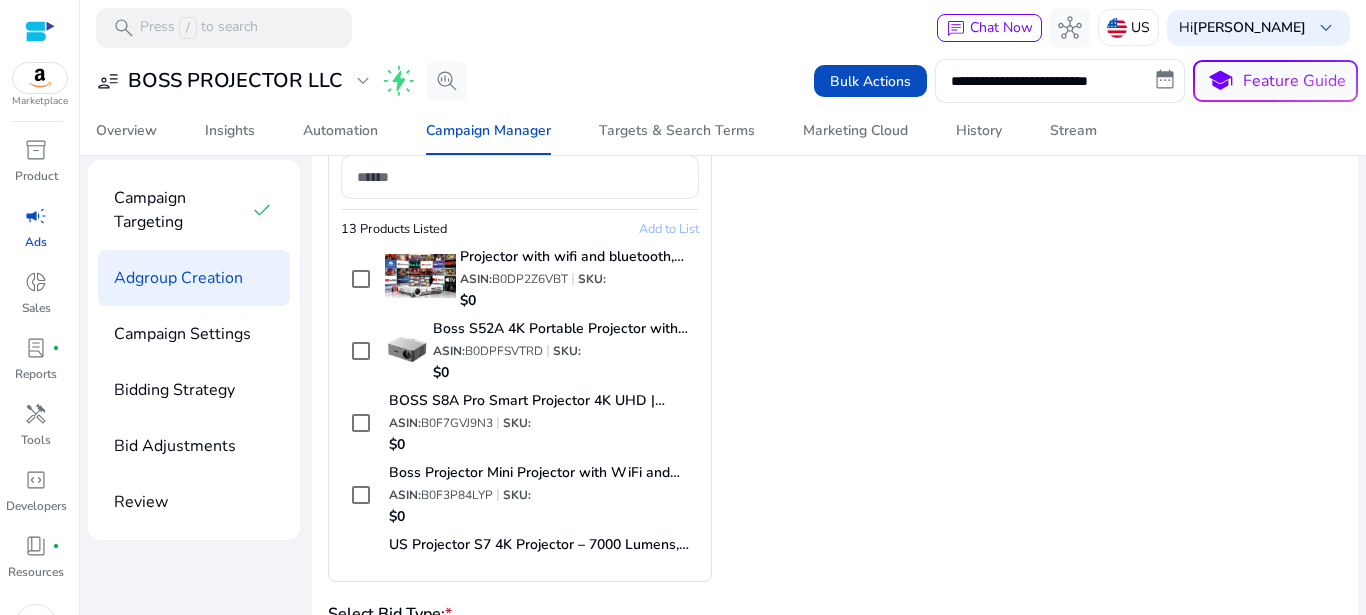 scroll, scrollTop: 264, scrollLeft: 0, axis: vertical 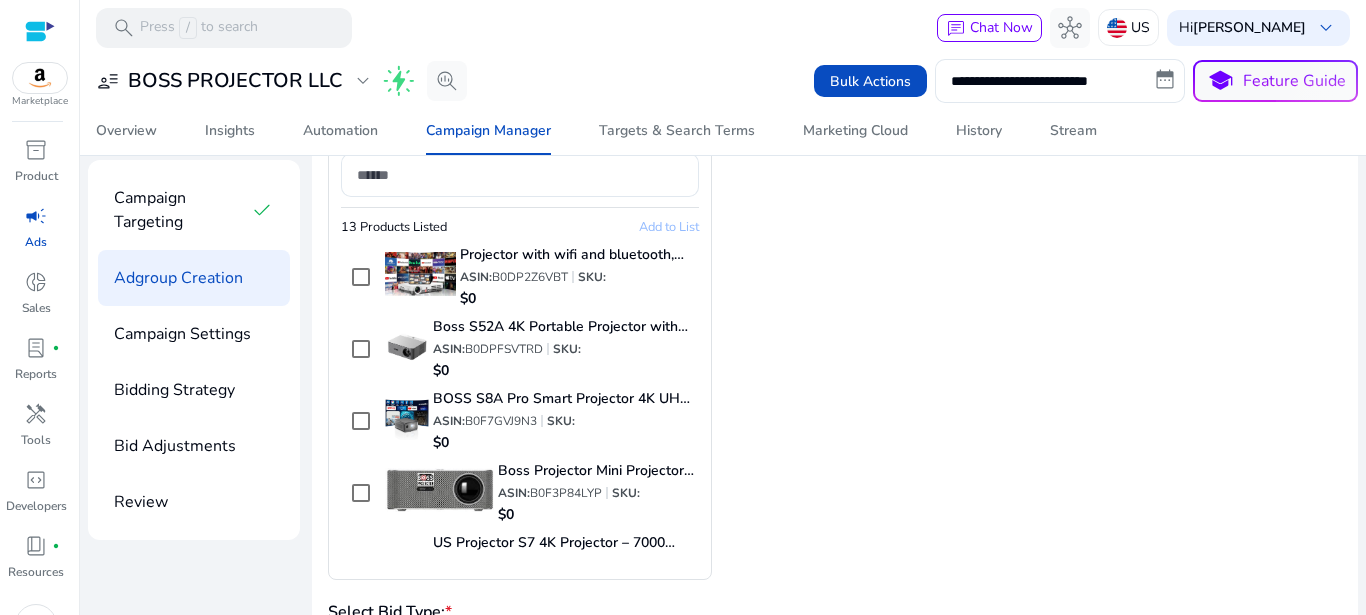 type on "*********" 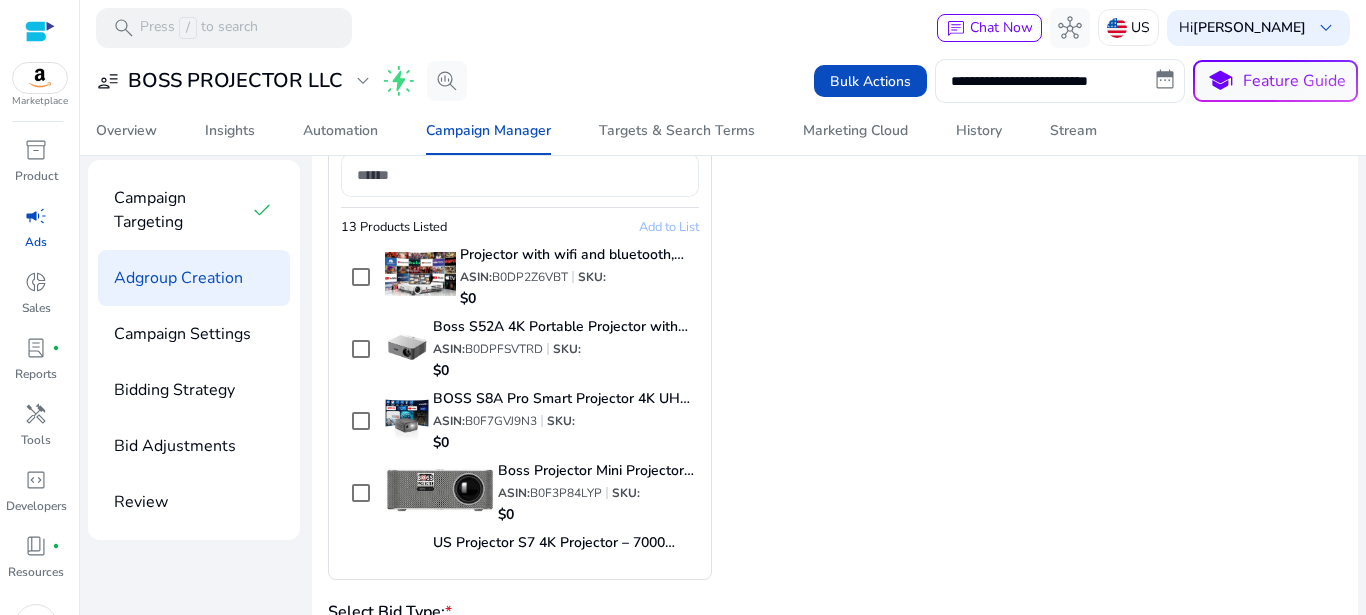 click at bounding box center [520, 175] 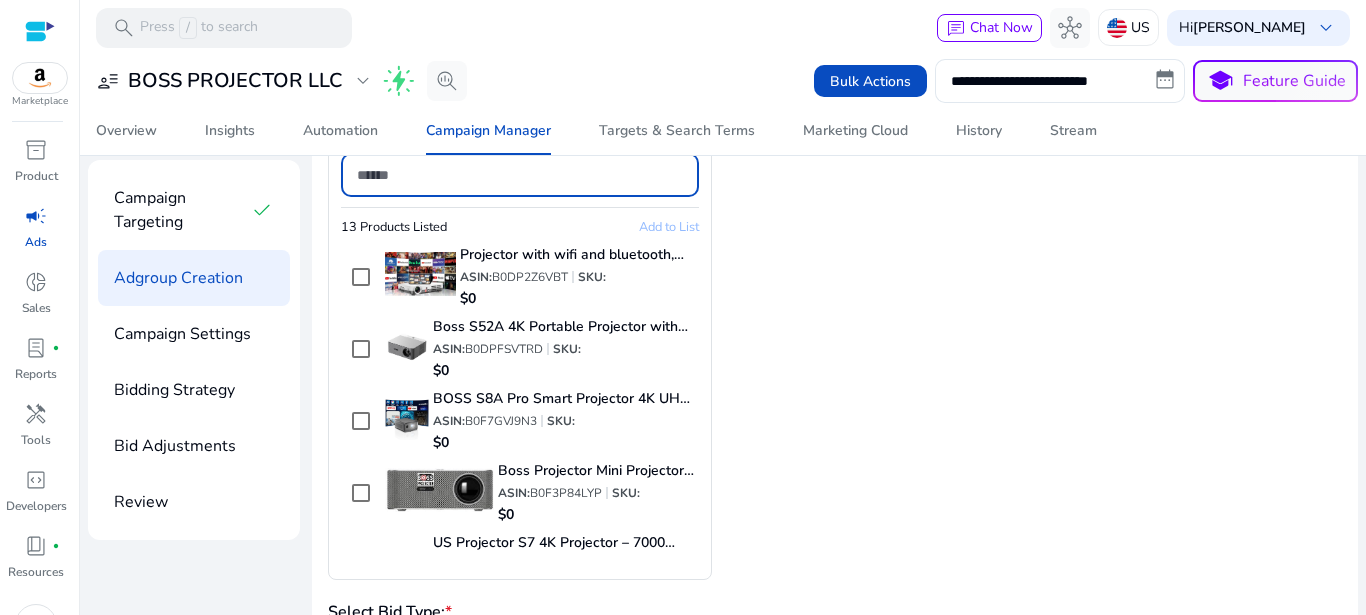 paste on "**********" 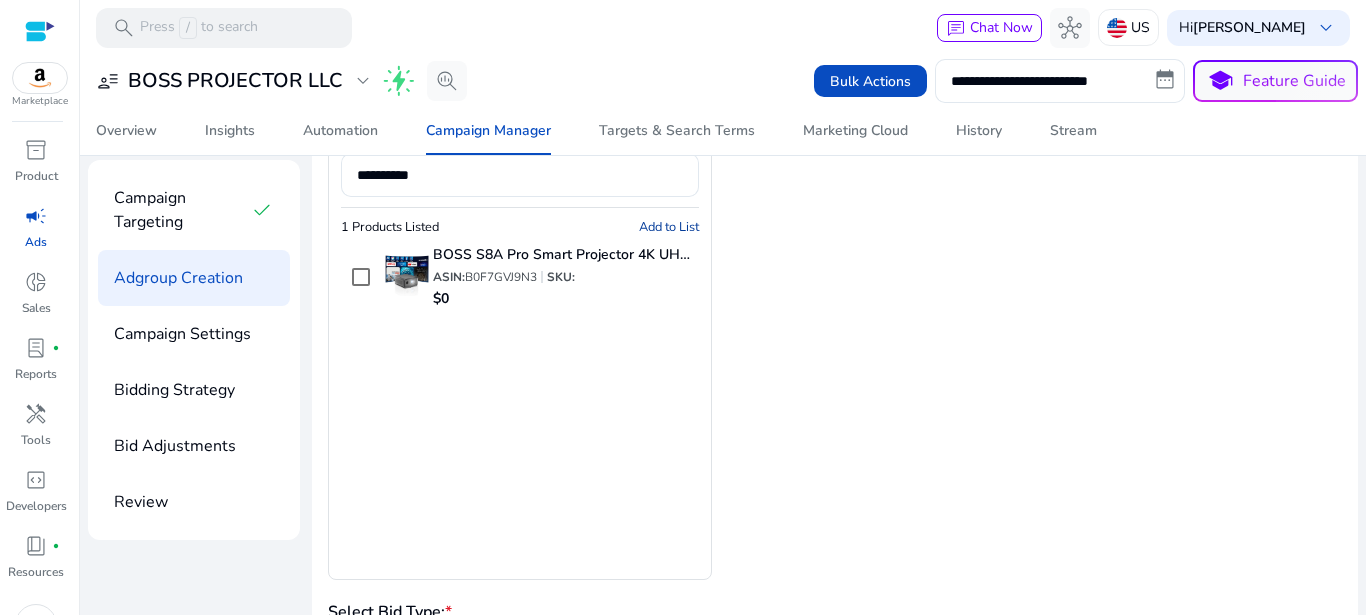 click on "Add to List" at bounding box center [669, 227] 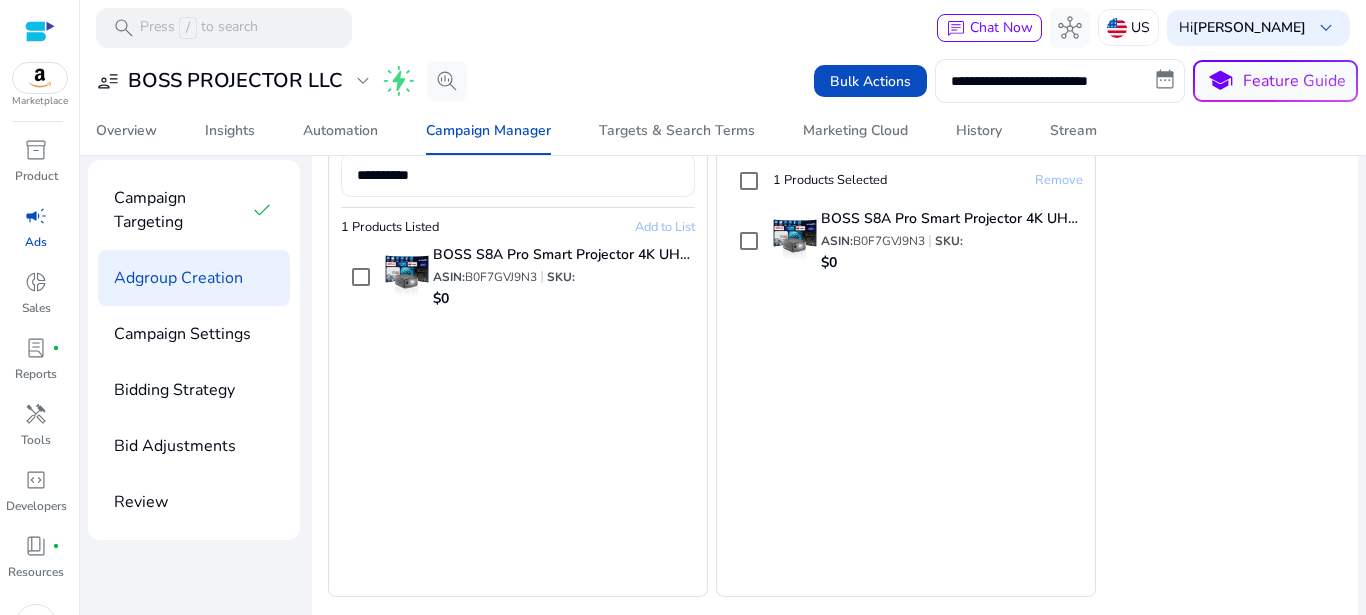 click on "**********" at bounding box center (518, 175) 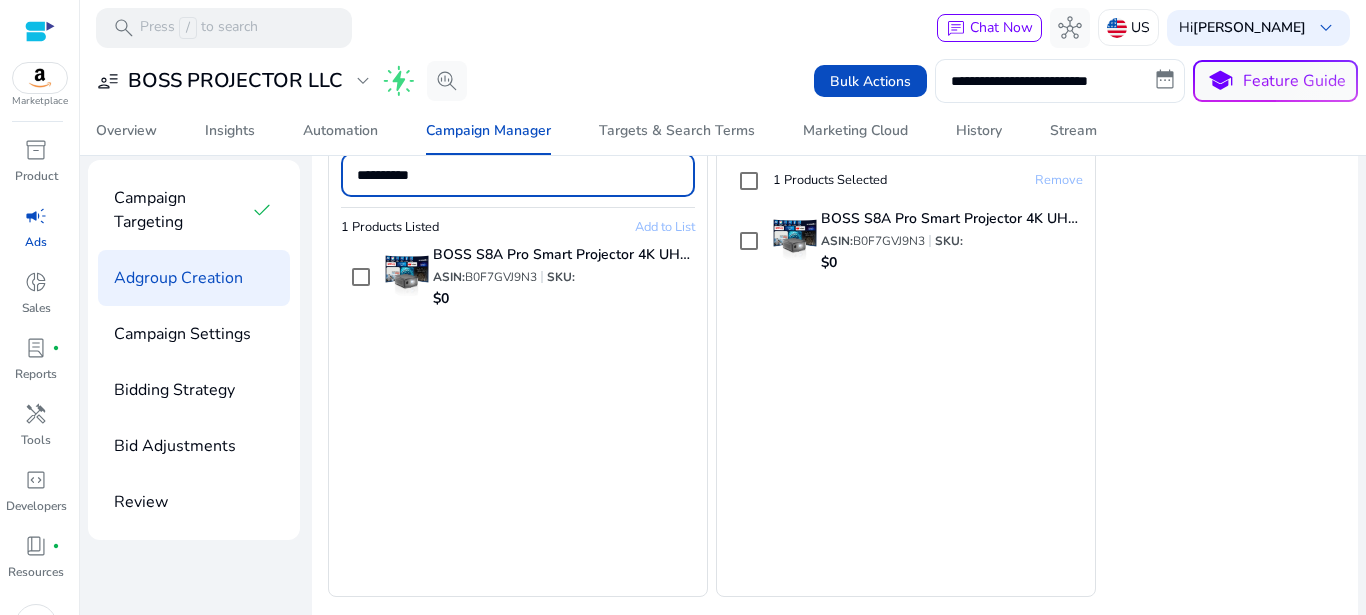 paste 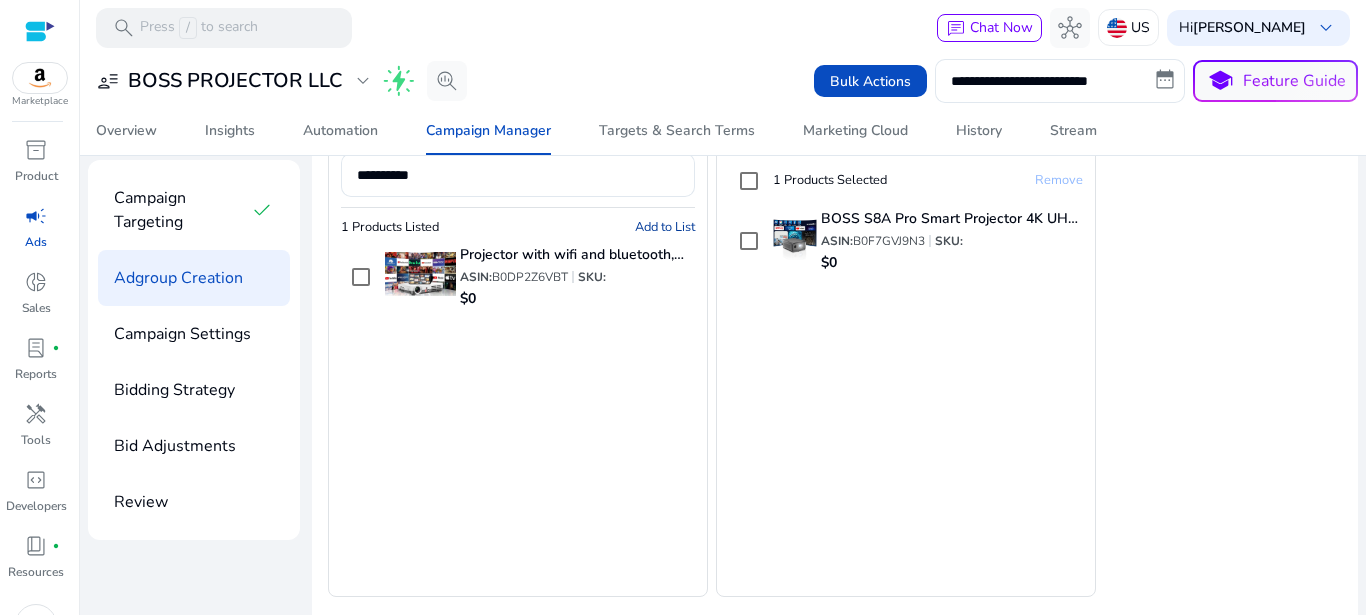 click on "Add to List" at bounding box center (665, 227) 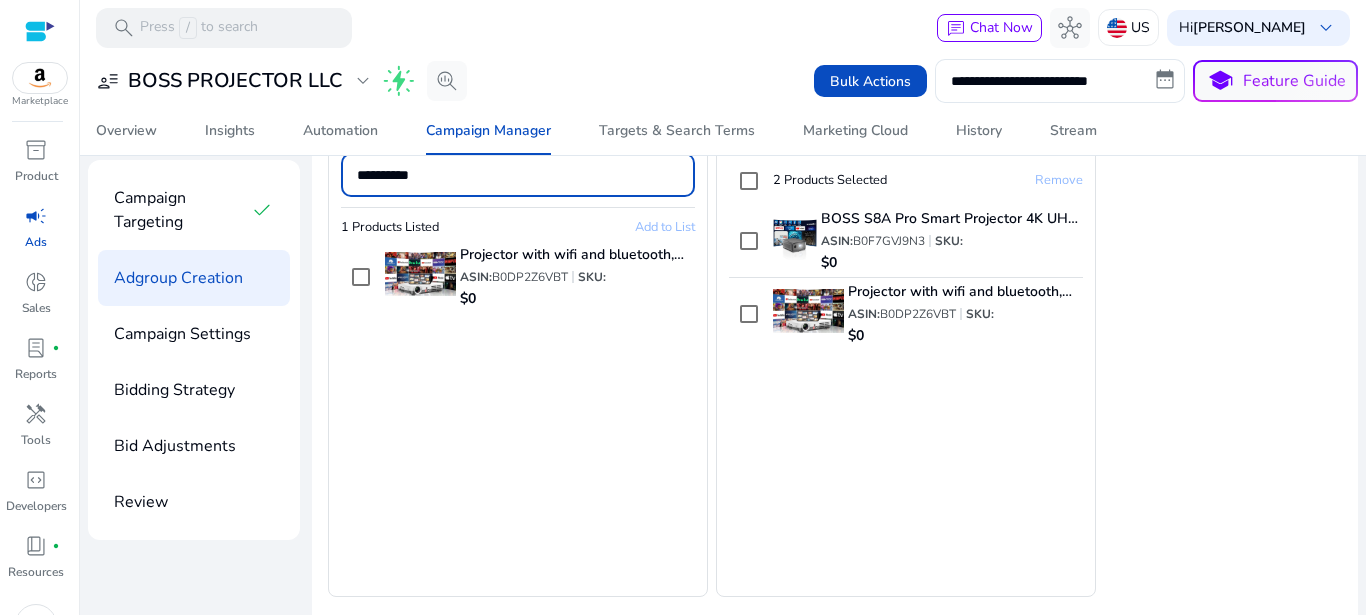click on "**********" at bounding box center (518, 175) 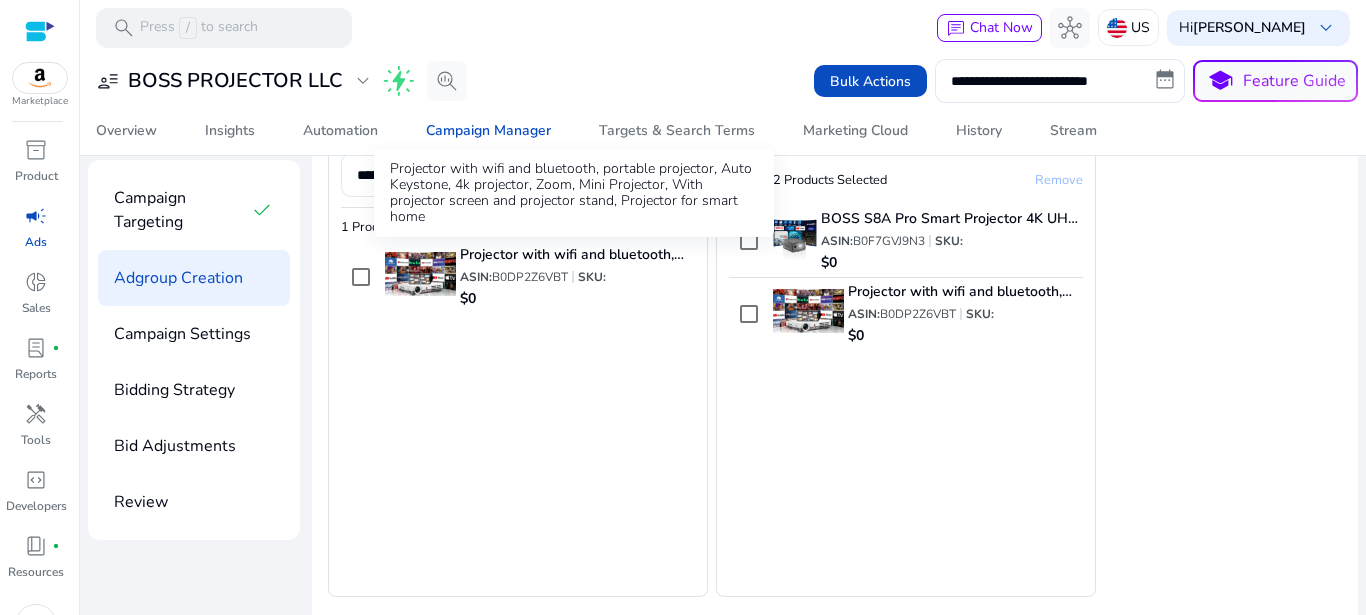 click on "Projector with wifi and bluetooth, portable projector, Auto Keystone, 4k projector, Zoom, Mini Projector, With projector screen and projector stand, Projector for smart home" at bounding box center (574, 193) 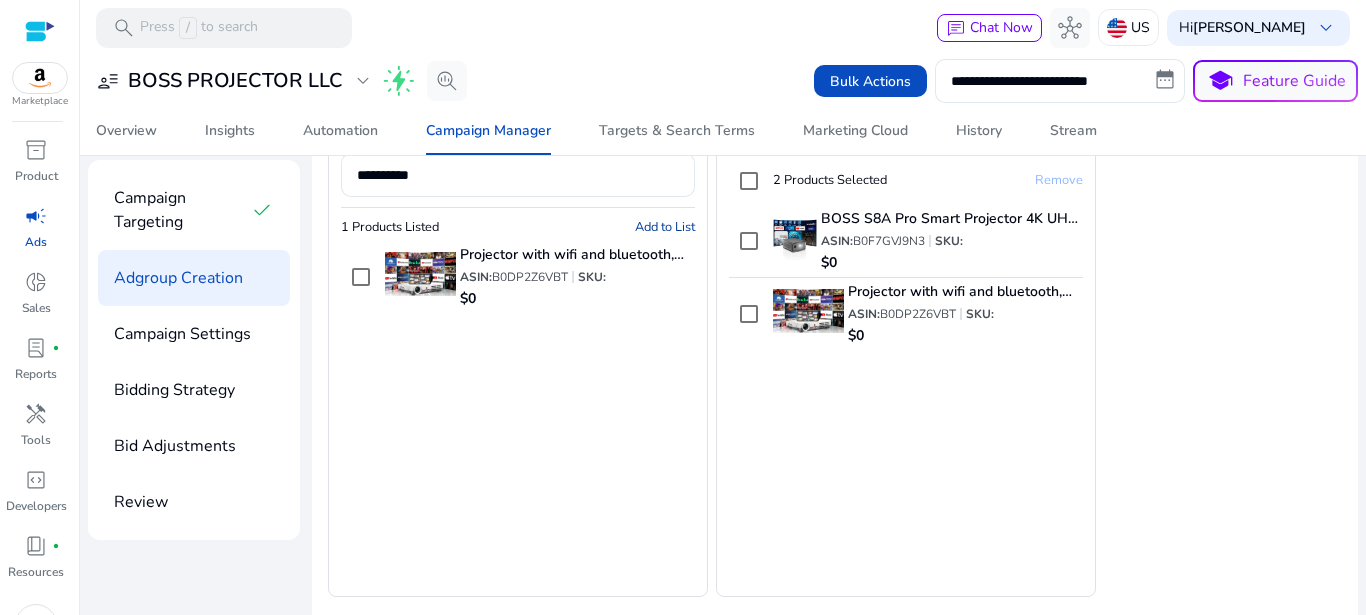 click on "Projector with wifi and bluetooth, portable projector, Auto Keystone, 4k projector, Zoom, Mini Projector, With projector screen and projector stand, Projector for smart home" at bounding box center [574, 193] 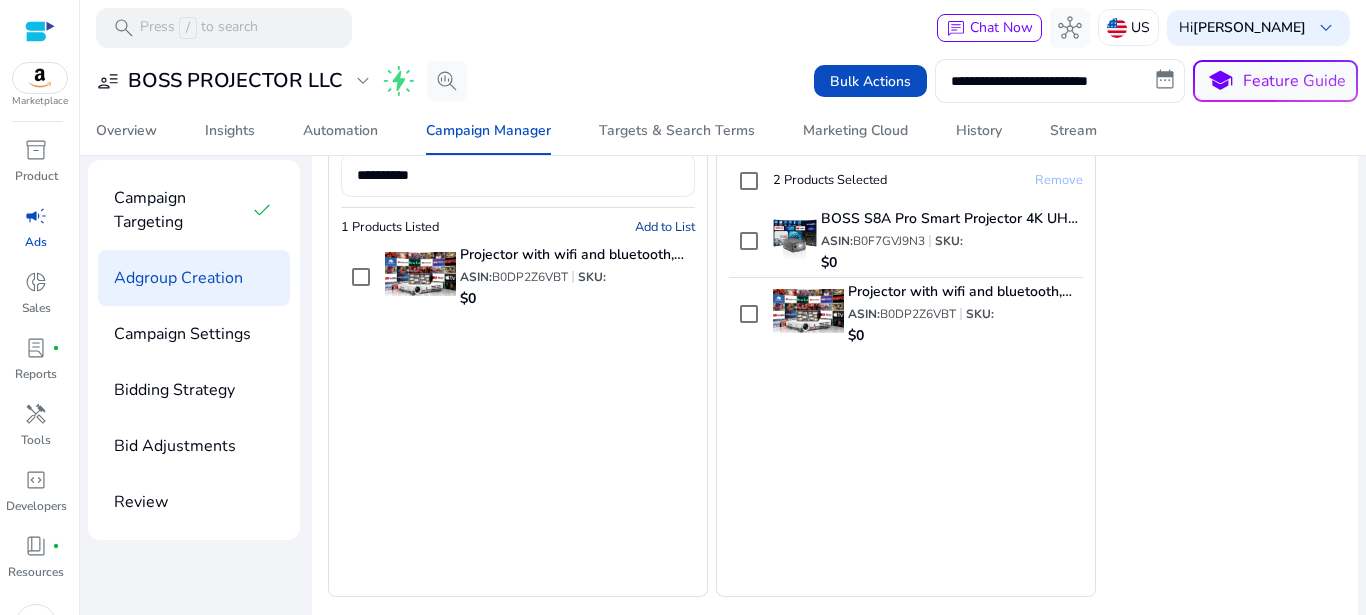 click on "**********" at bounding box center (518, 175) 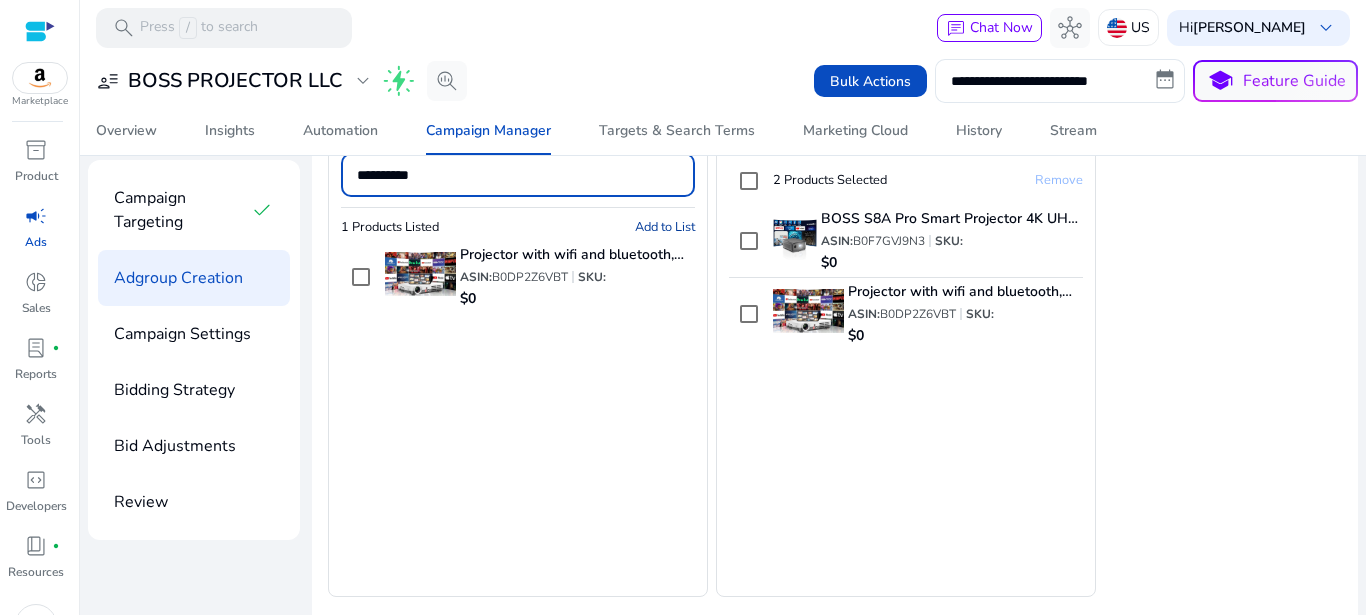 paste 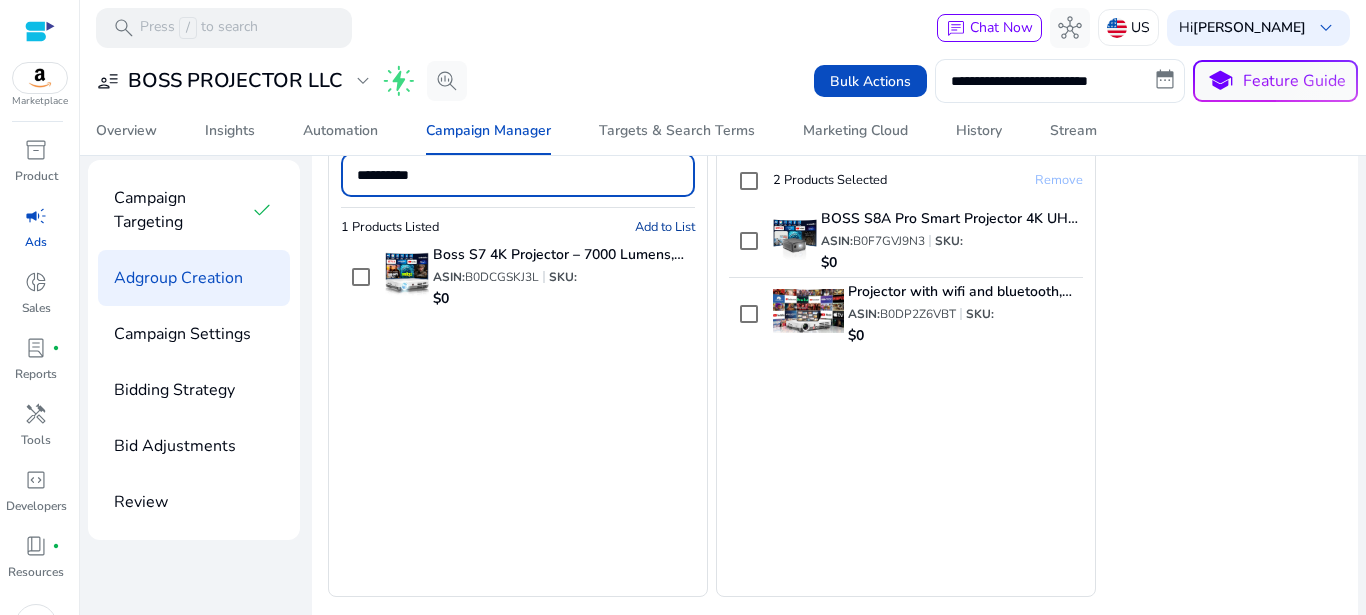 type on "**********" 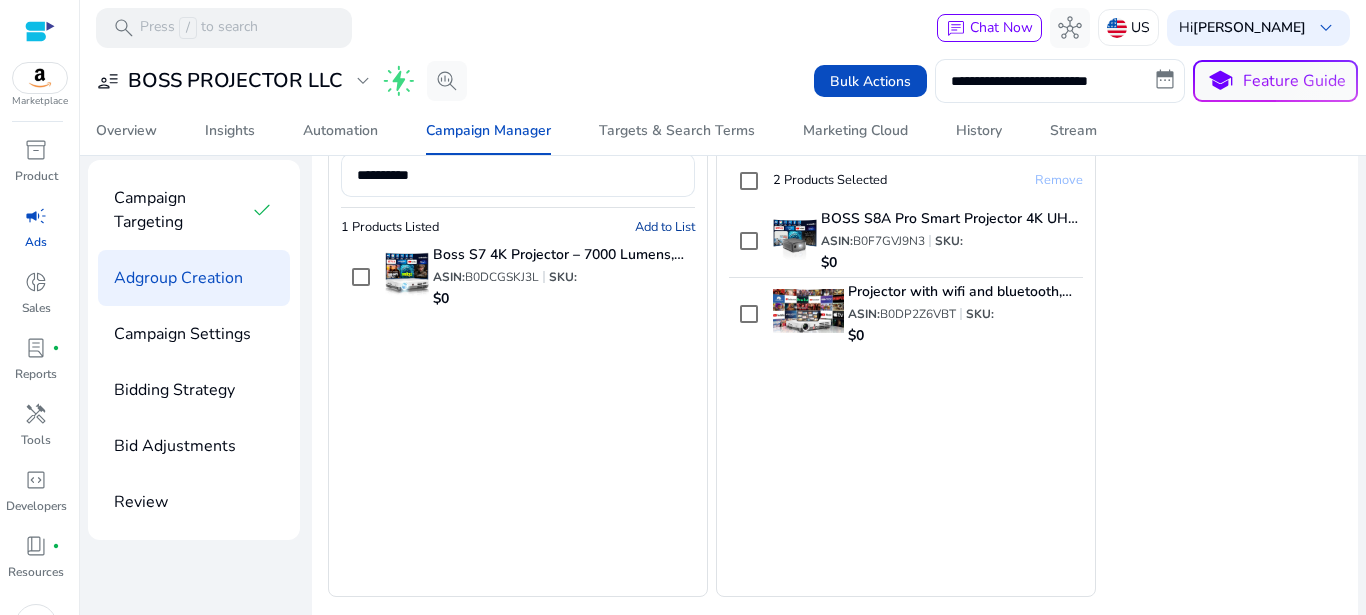 click on "Add to List" at bounding box center [665, 227] 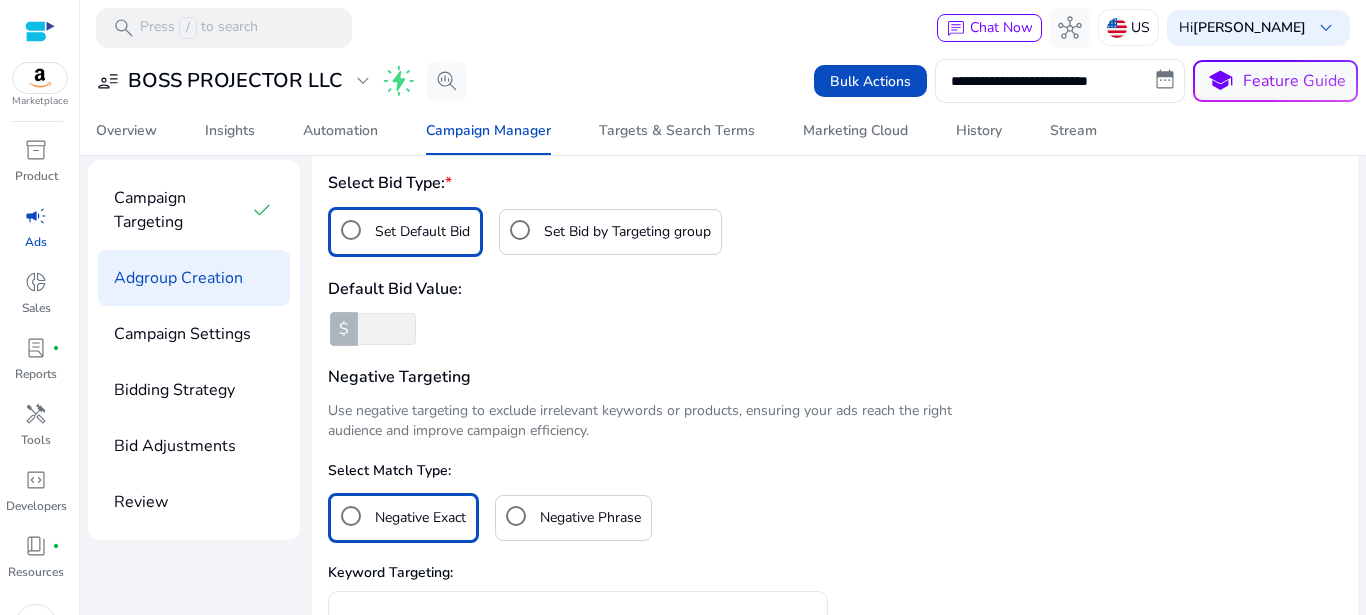 scroll, scrollTop: 660, scrollLeft: 0, axis: vertical 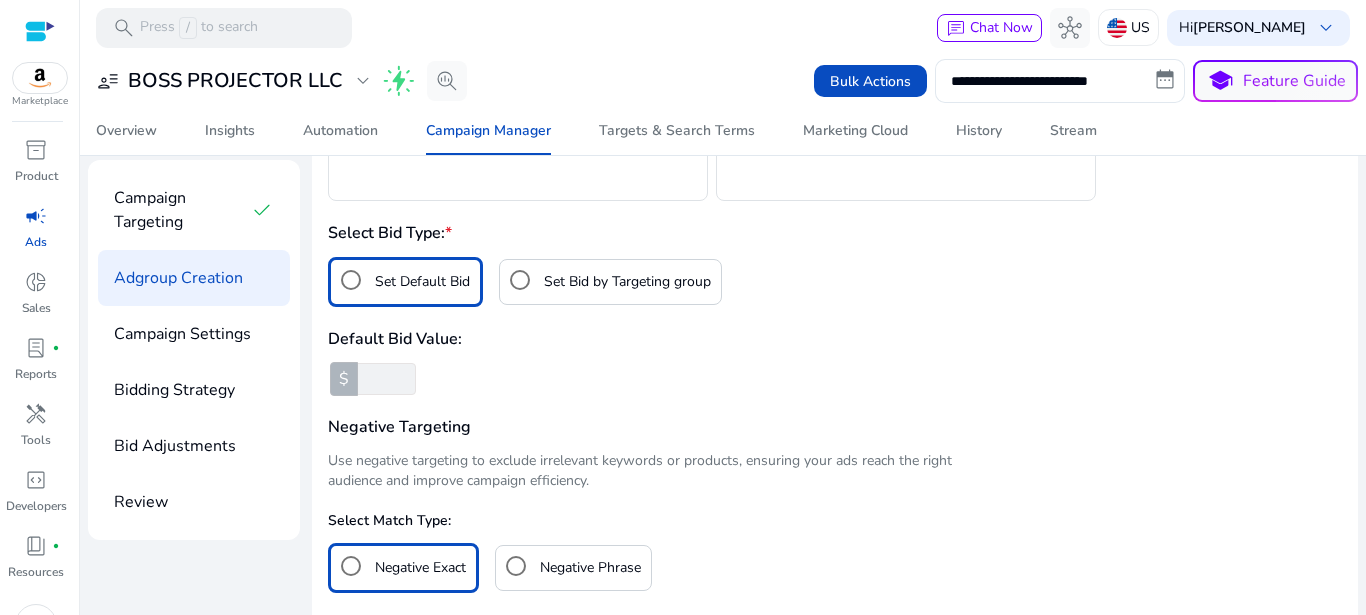 click at bounding box center [385, 379] 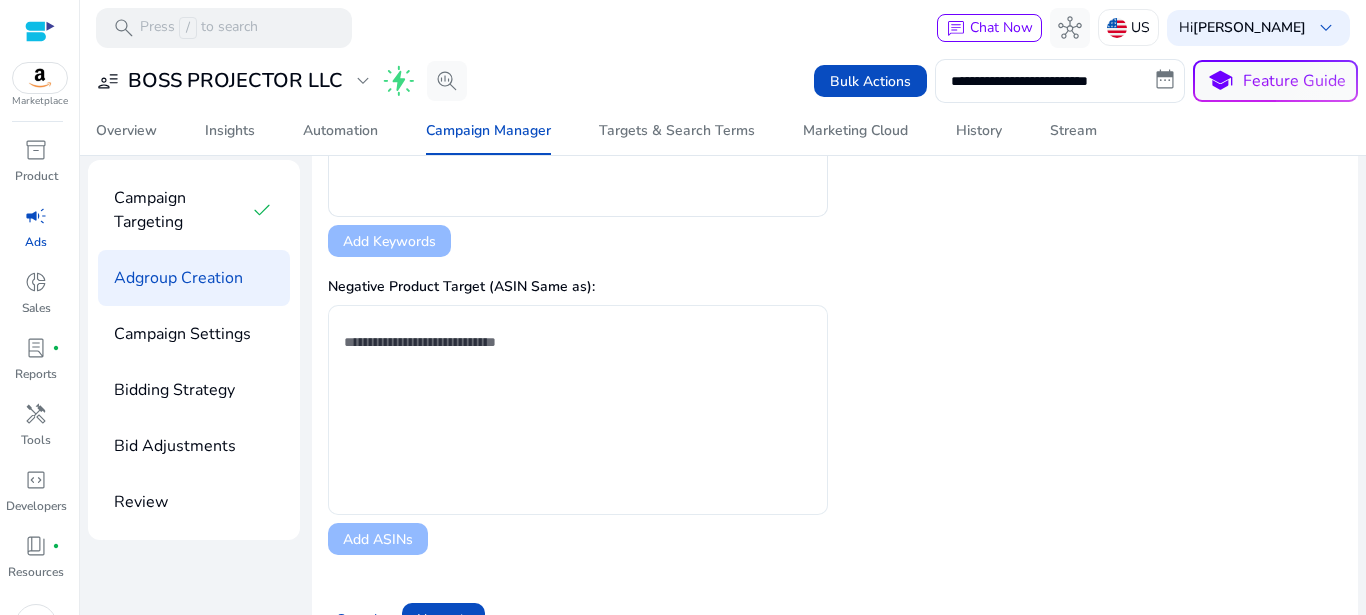 scroll, scrollTop: 1330, scrollLeft: 0, axis: vertical 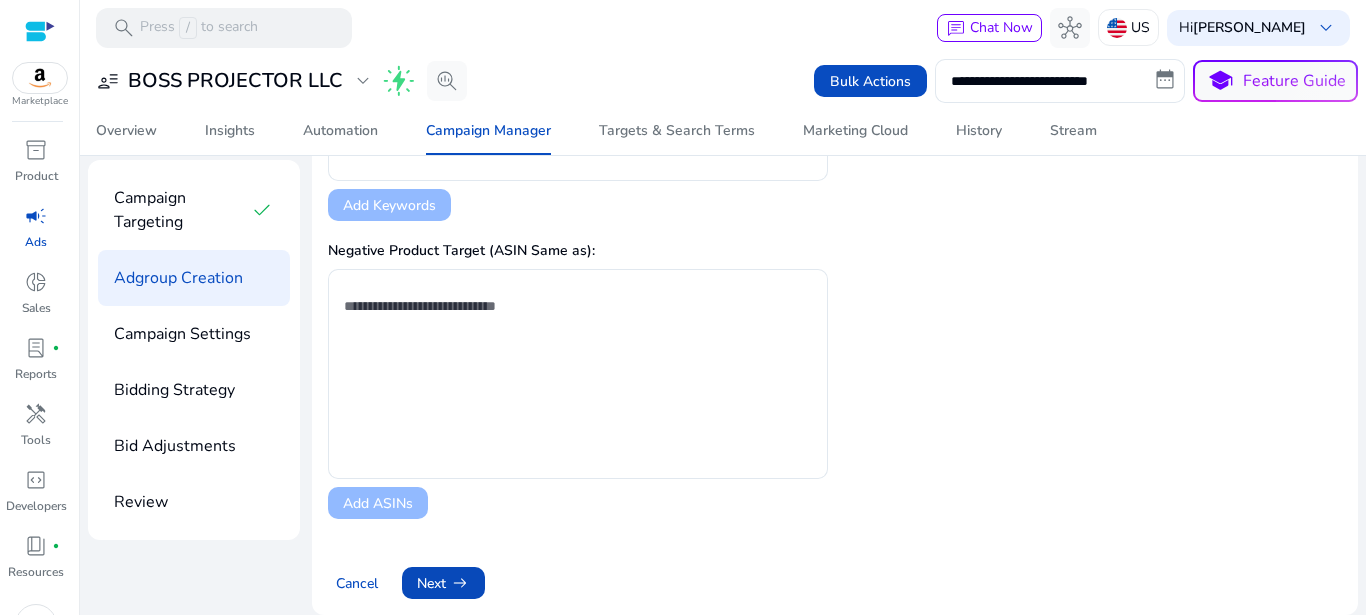 type on "*" 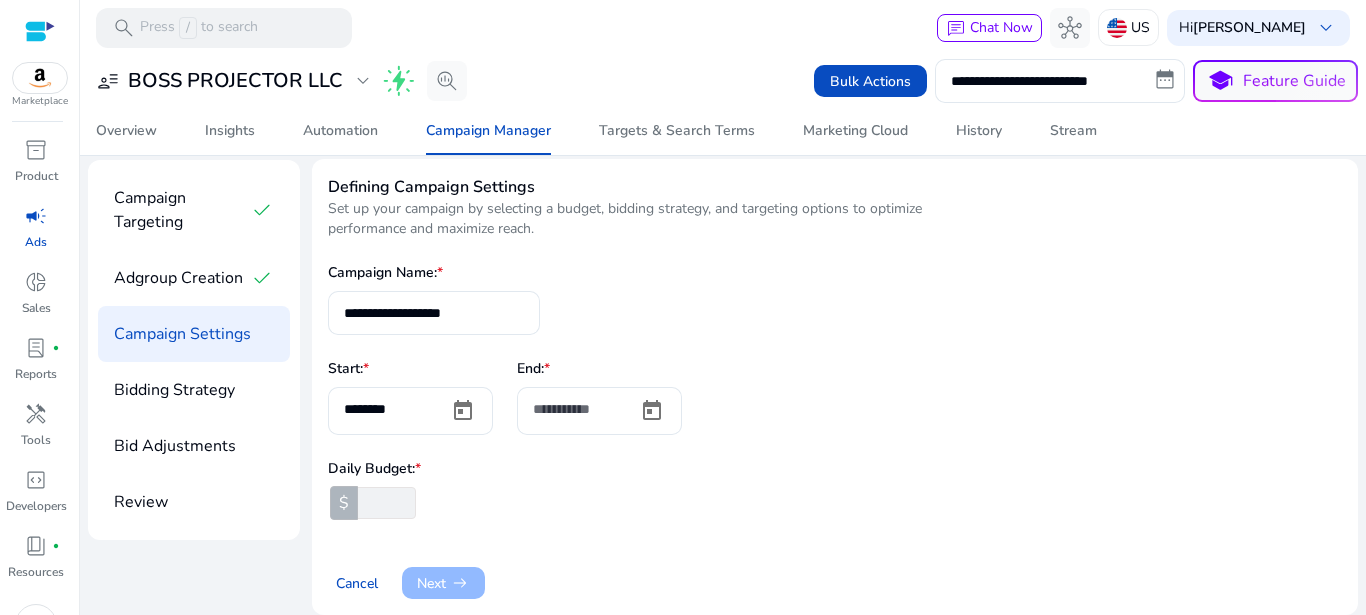 scroll, scrollTop: 0, scrollLeft: 0, axis: both 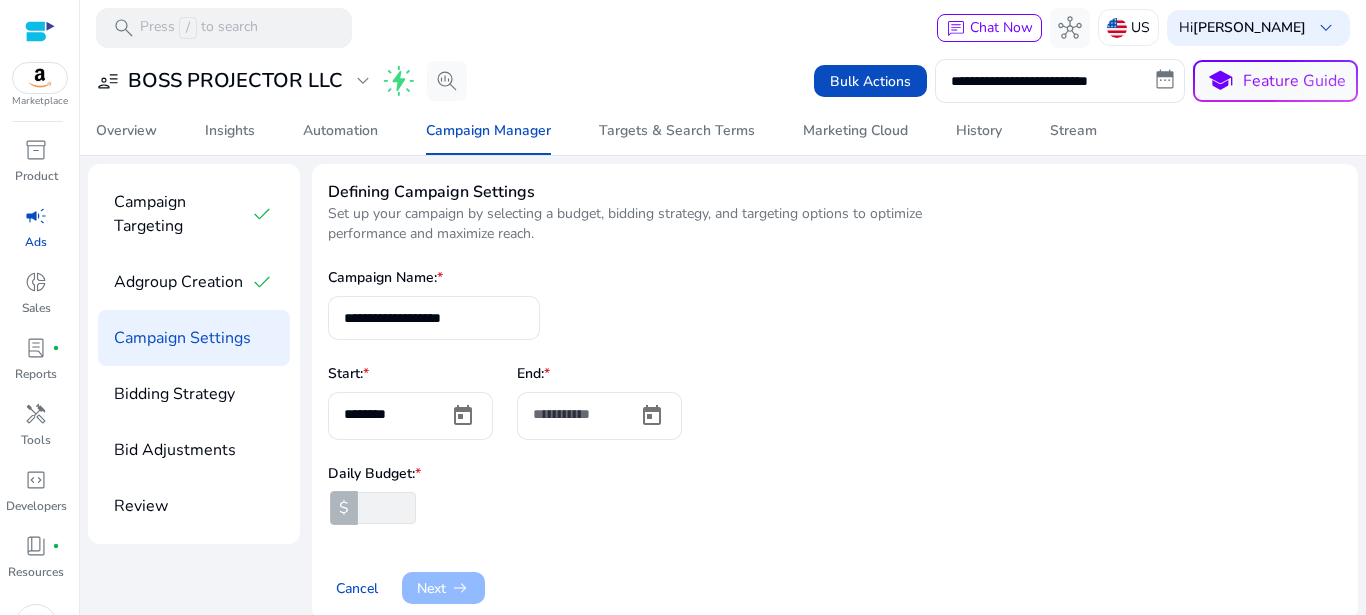 click on "**********" at bounding box center [835, 304] 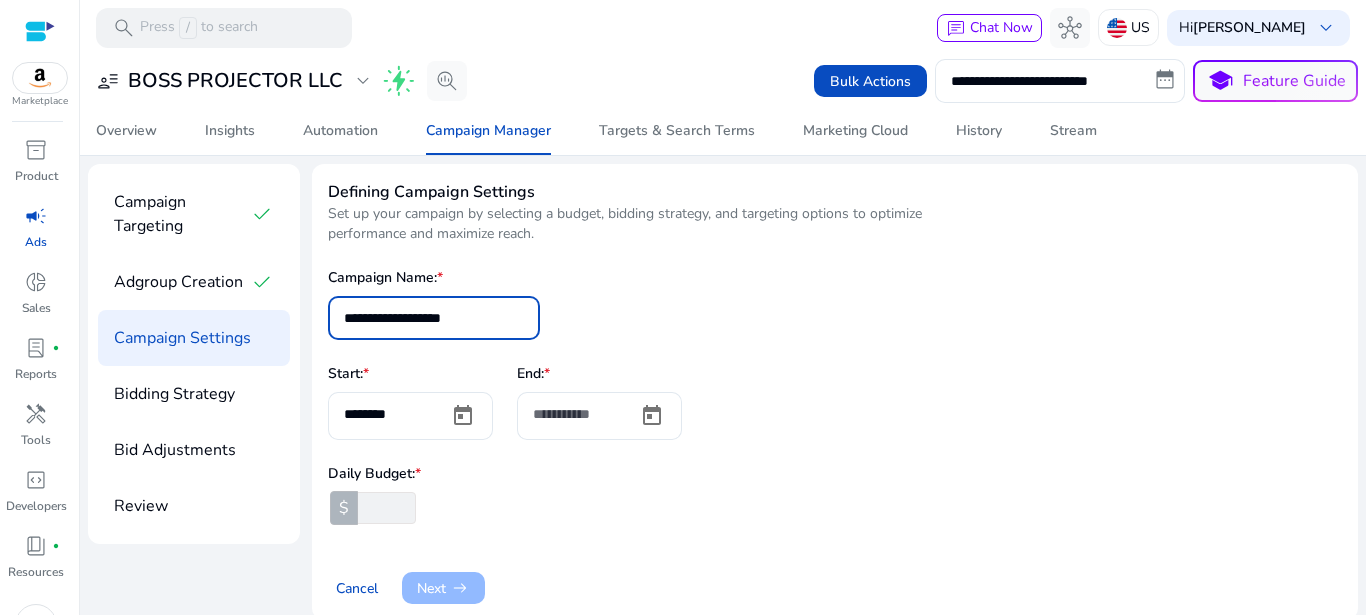 click on "**********" at bounding box center (434, 318) 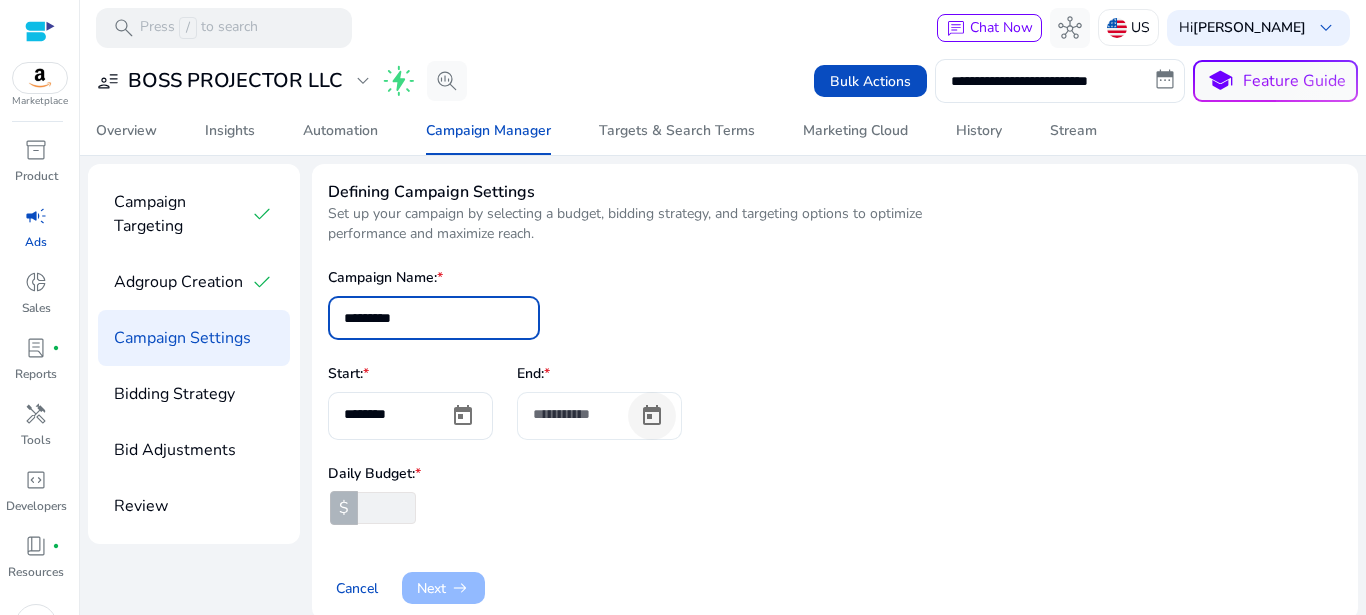 type on "*********" 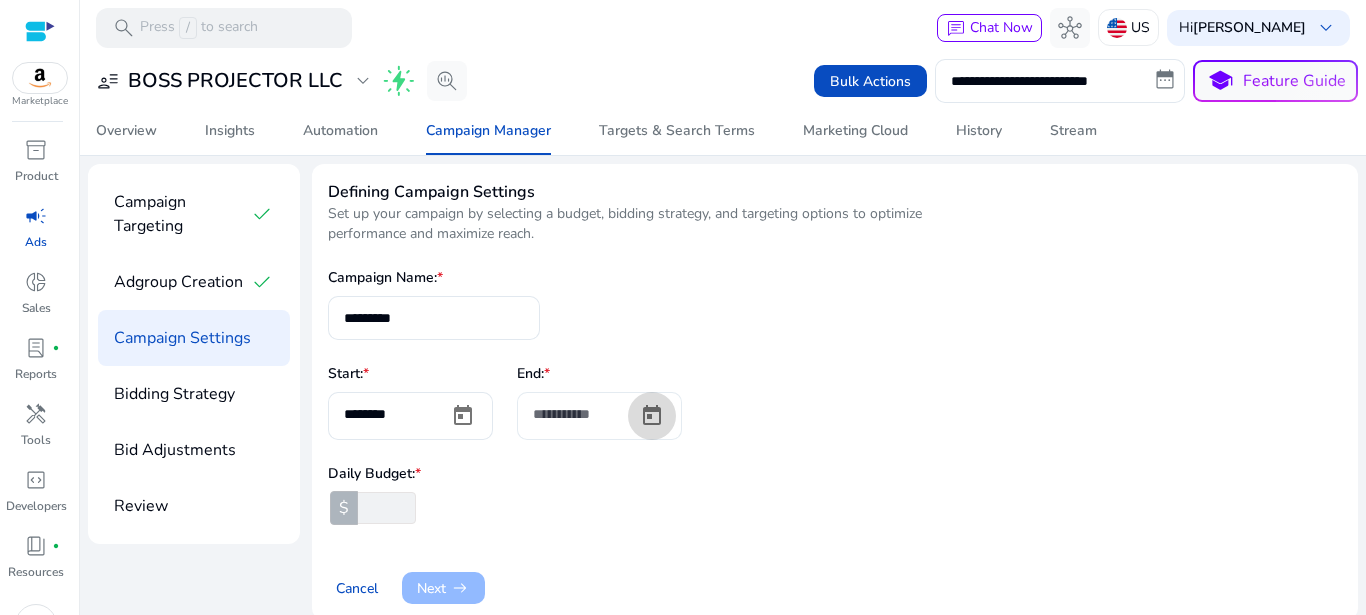 click at bounding box center (652, 416) 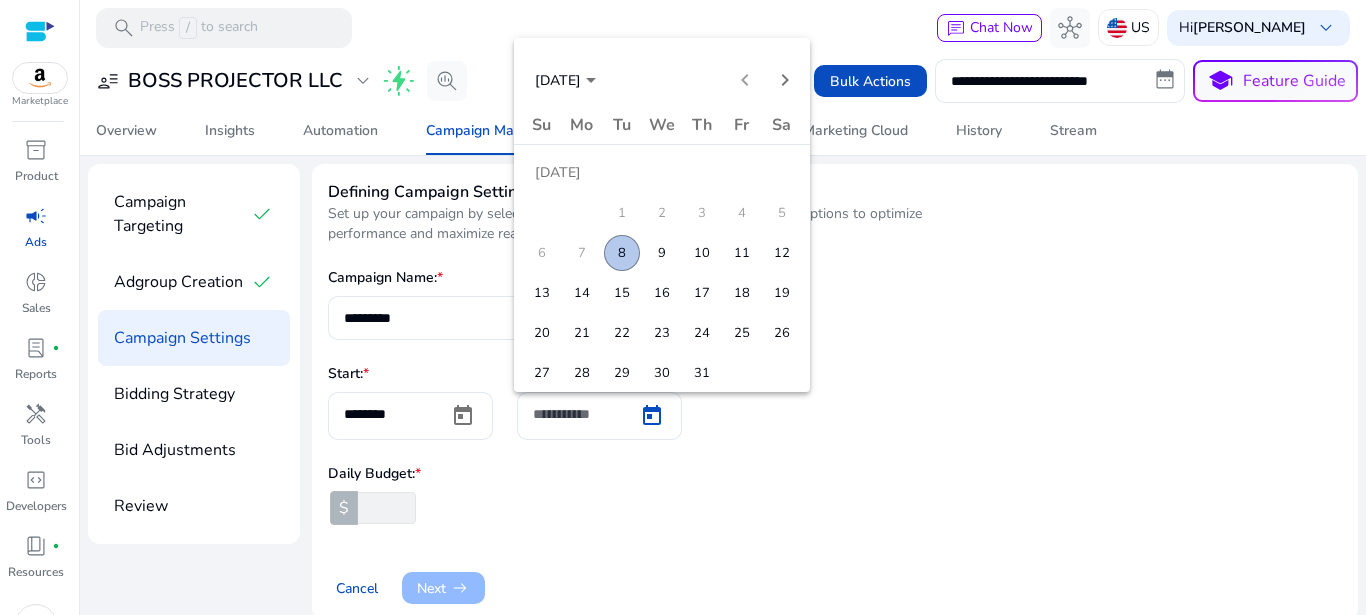 click at bounding box center (683, 307) 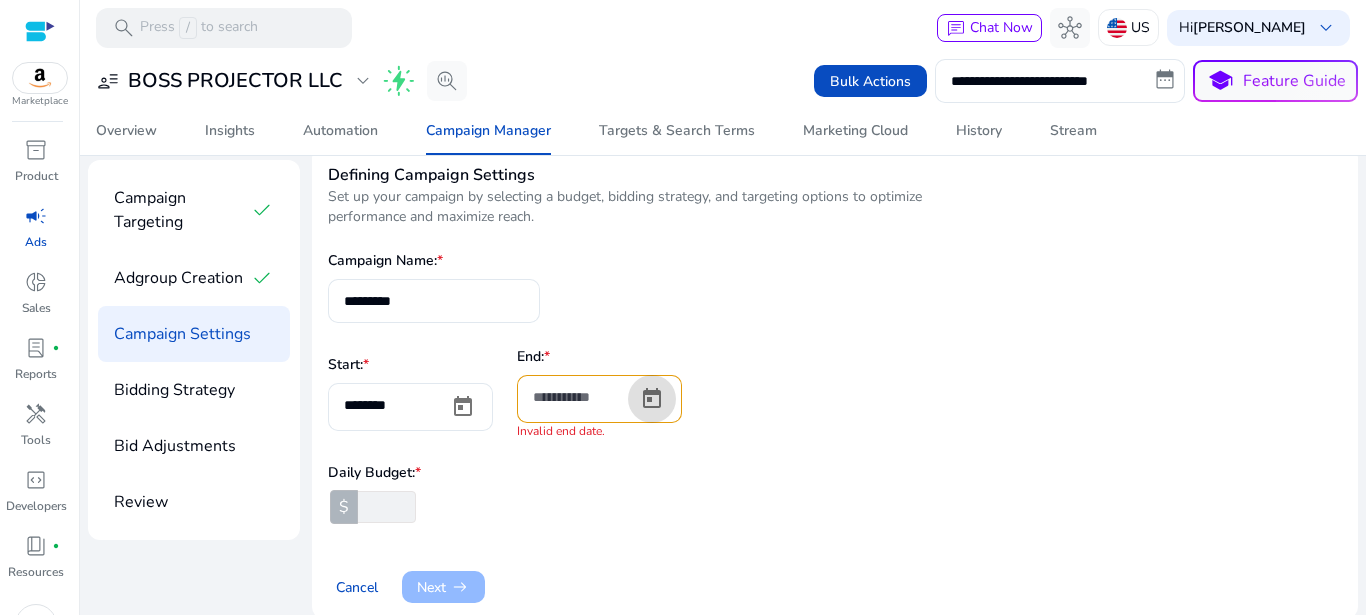 scroll, scrollTop: 21, scrollLeft: 0, axis: vertical 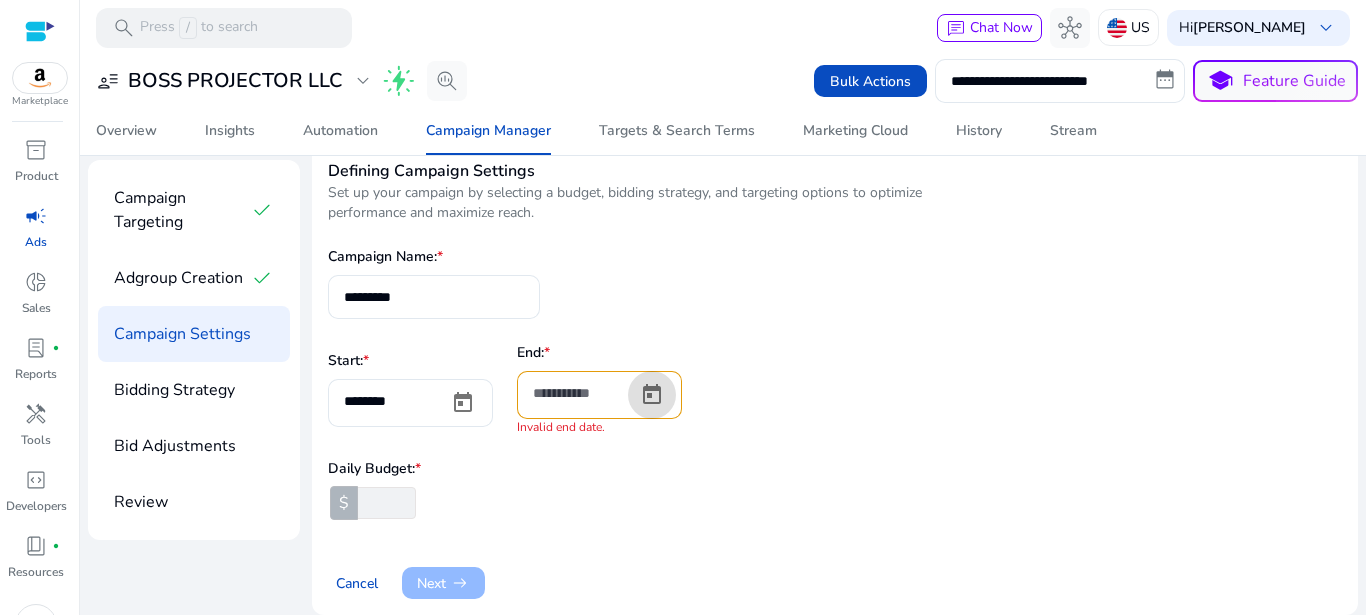 click at bounding box center [385, 503] 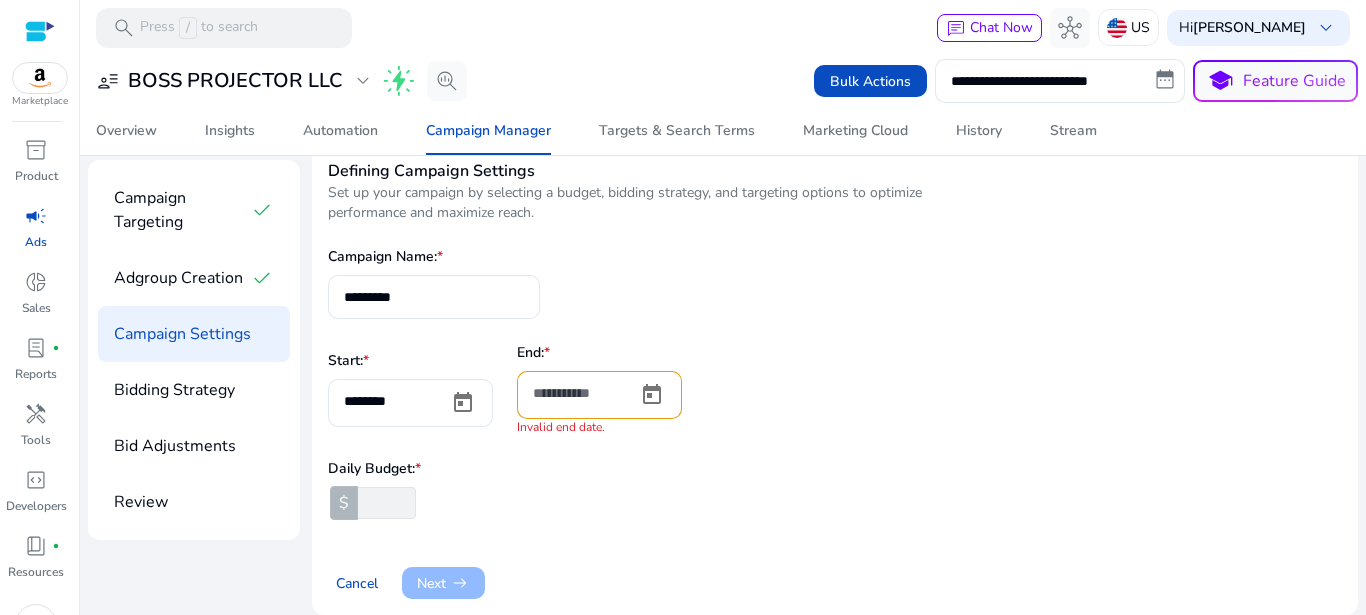 type on "**" 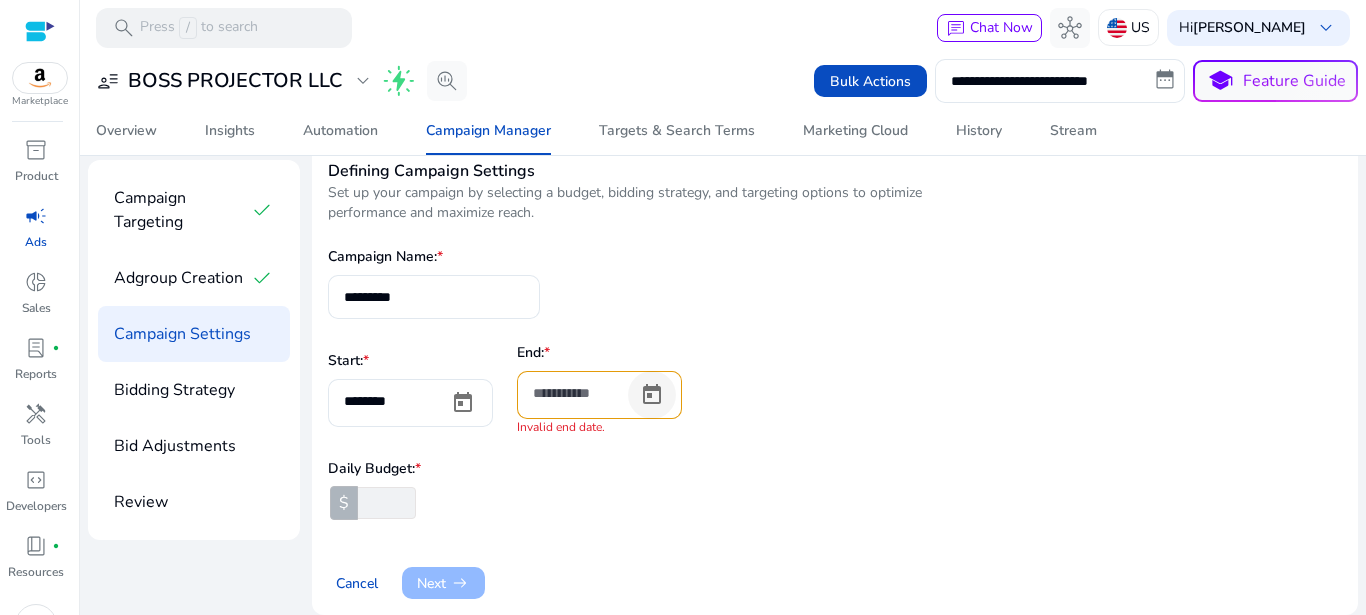 click at bounding box center [652, 395] 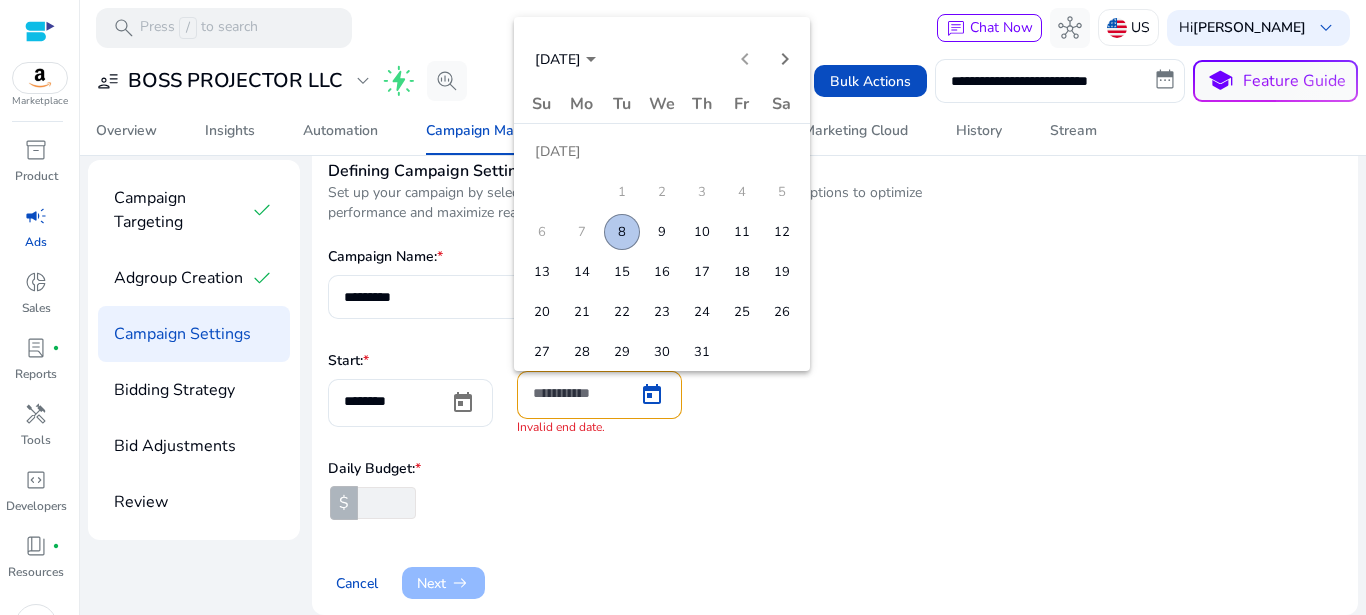 click on "31" at bounding box center (702, 352) 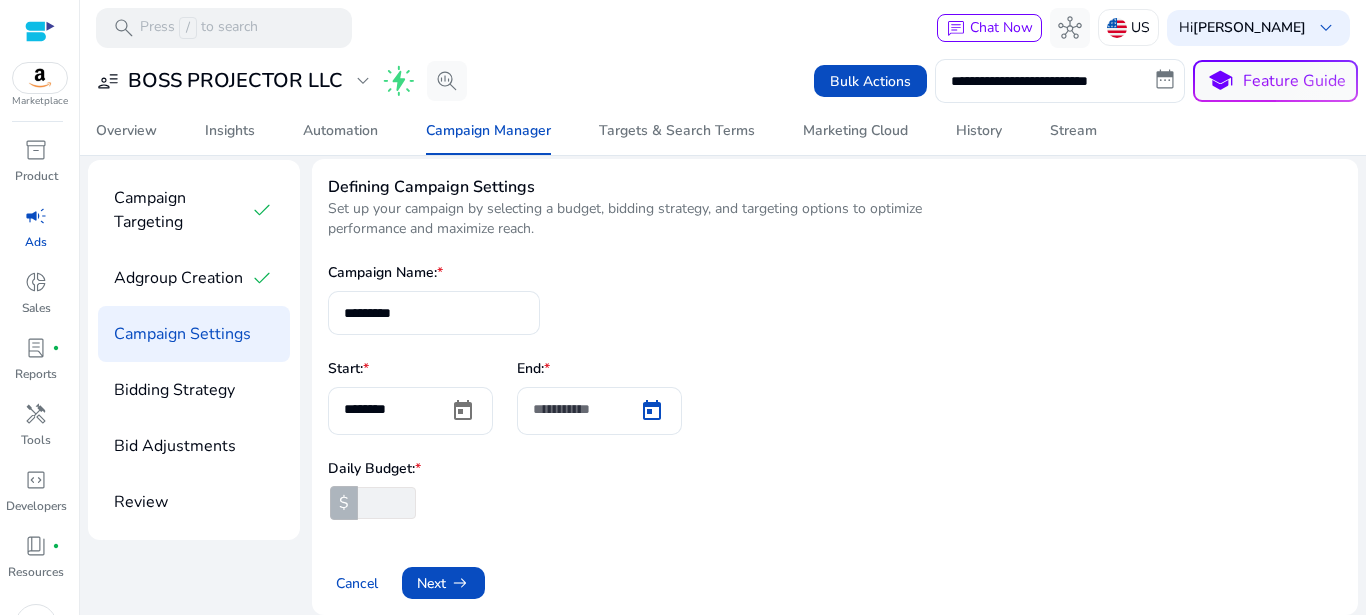 type on "*********" 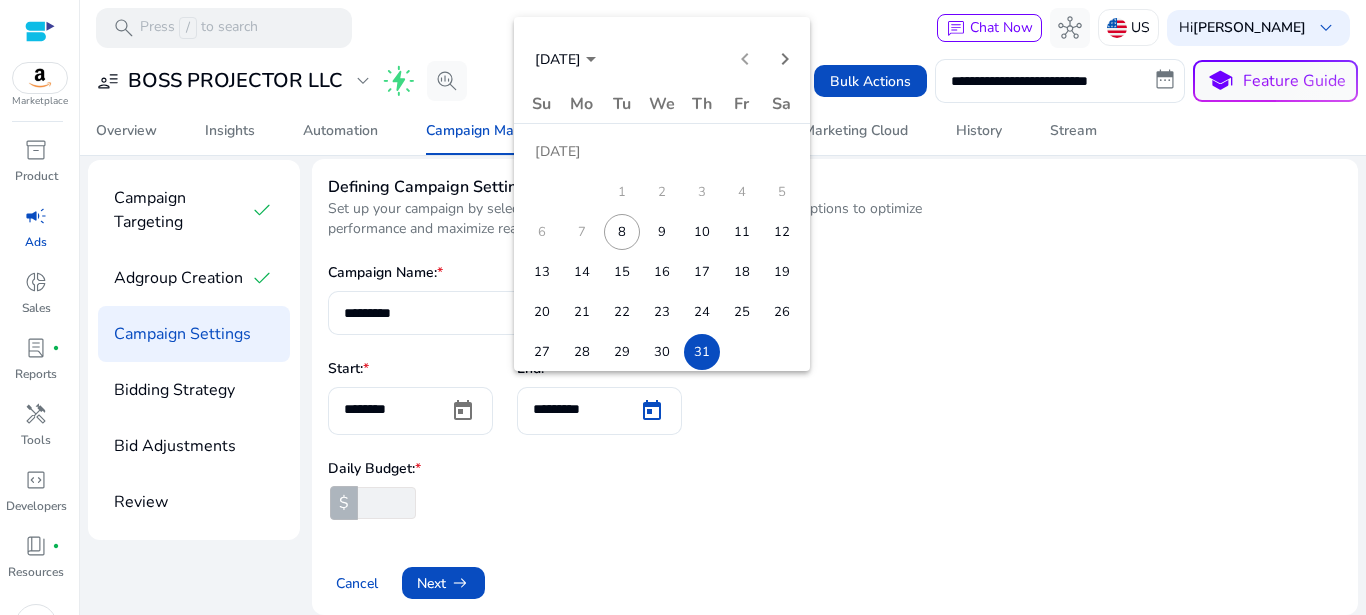 scroll, scrollTop: 5, scrollLeft: 0, axis: vertical 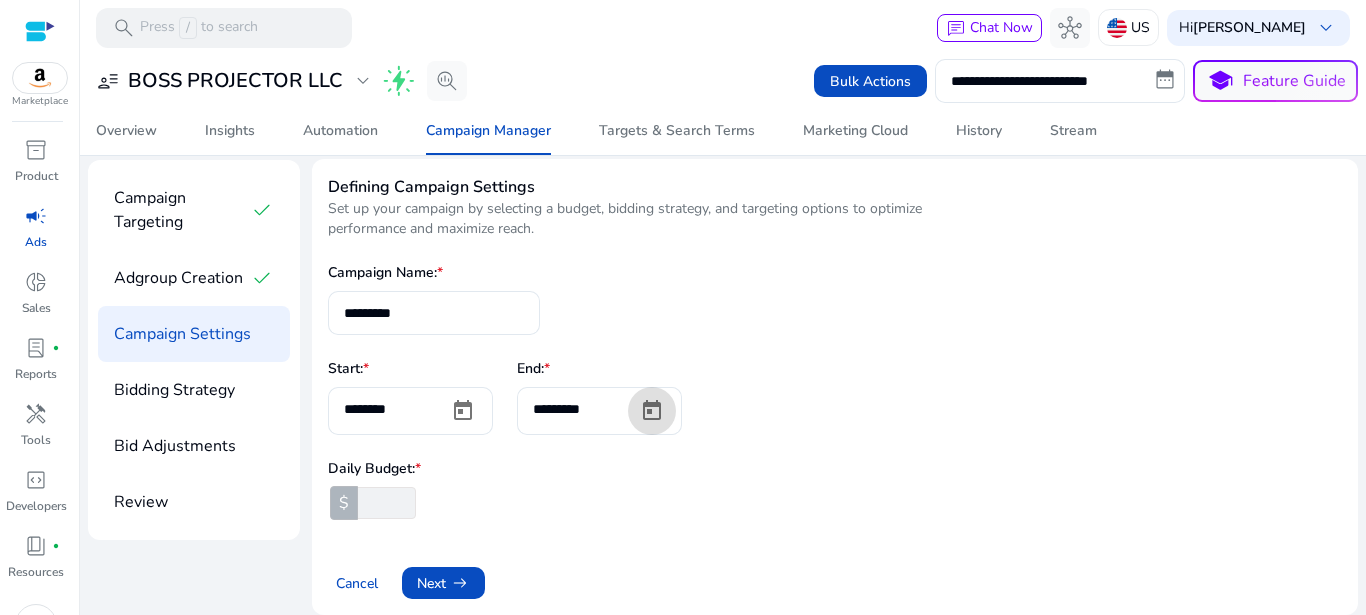 click on "Campaign Name:  * *********  Start:  * ********  End:  * *********  Daily Budget:  * $ **" at bounding box center (835, 391) 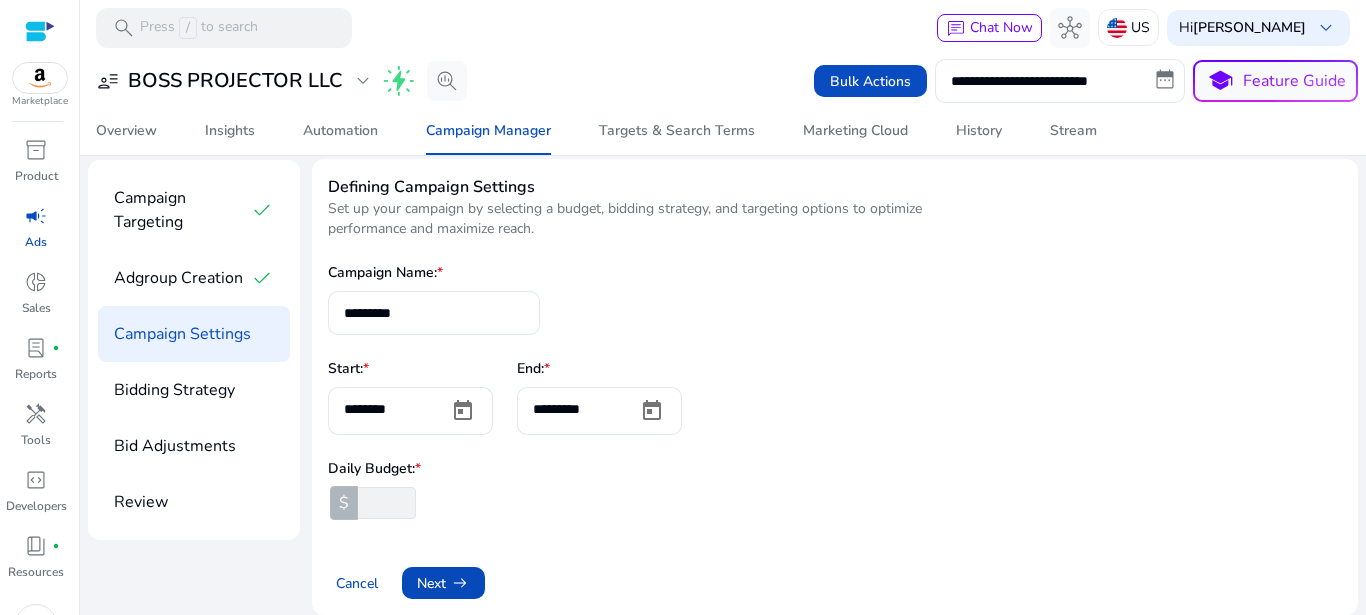 click at bounding box center [443, 583] 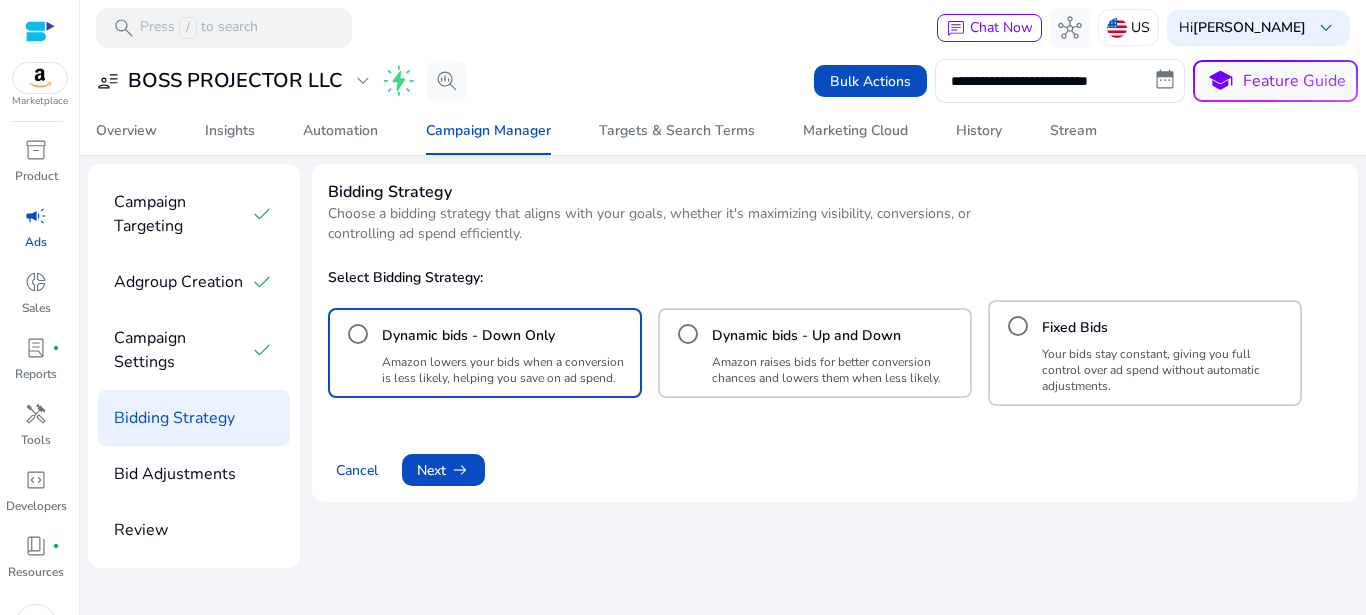 scroll, scrollTop: 0, scrollLeft: 0, axis: both 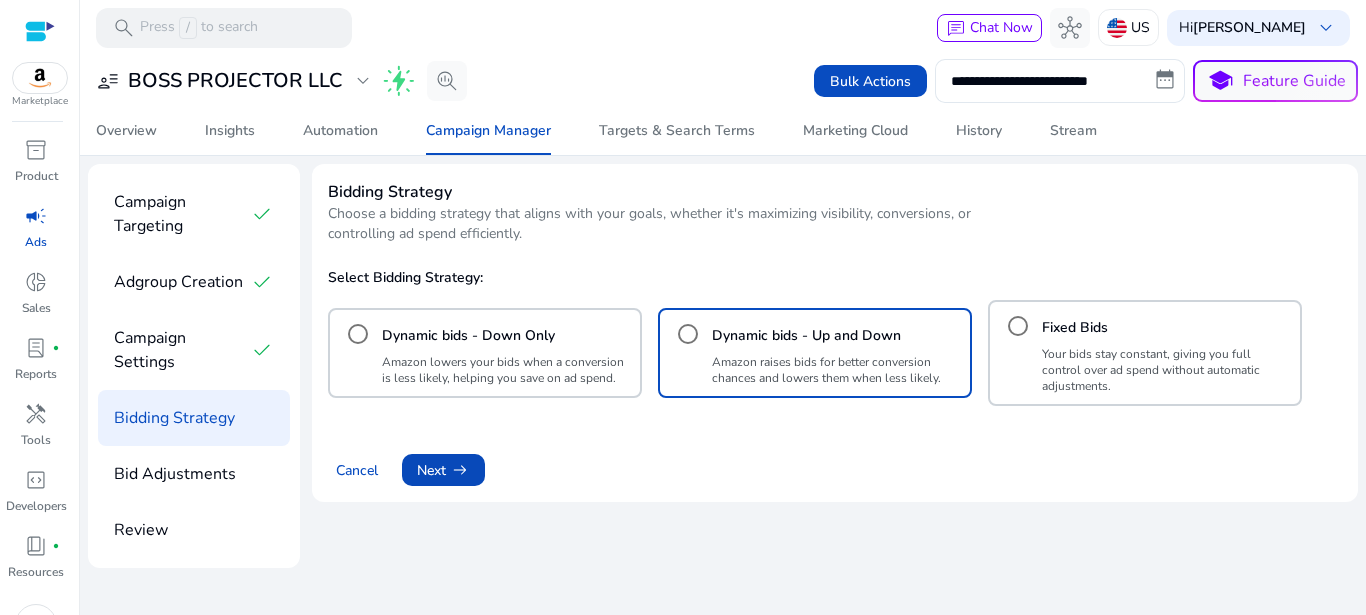 click at bounding box center [443, 470] 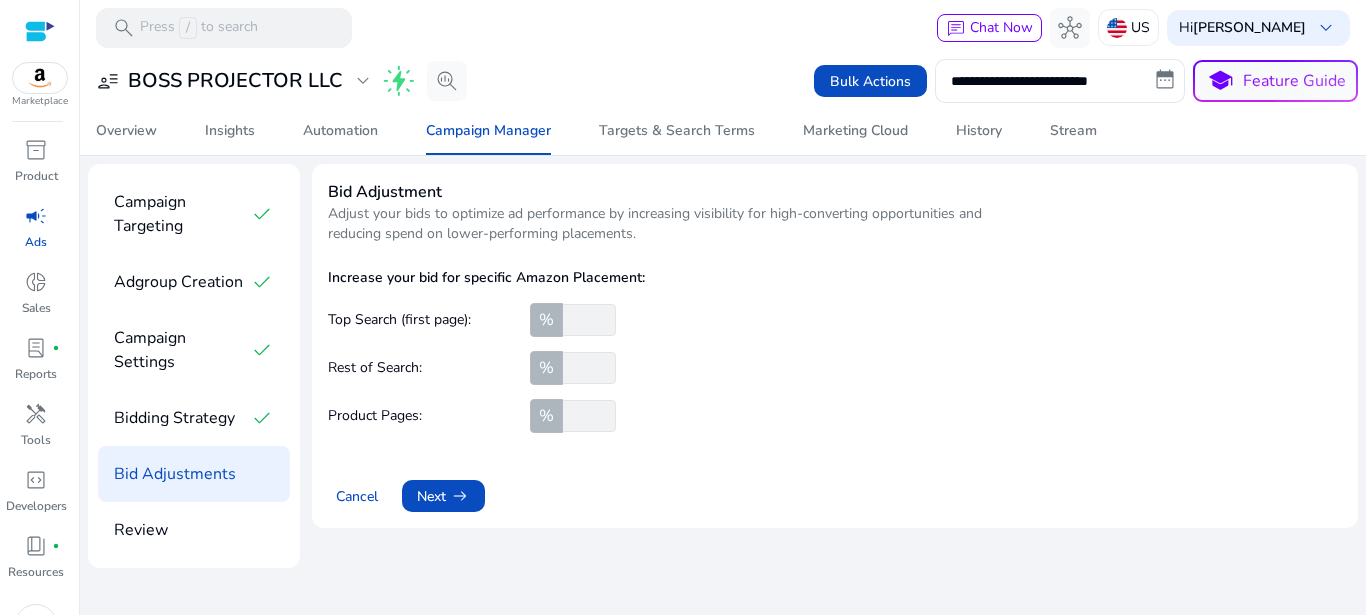 click at bounding box center (587, 320) 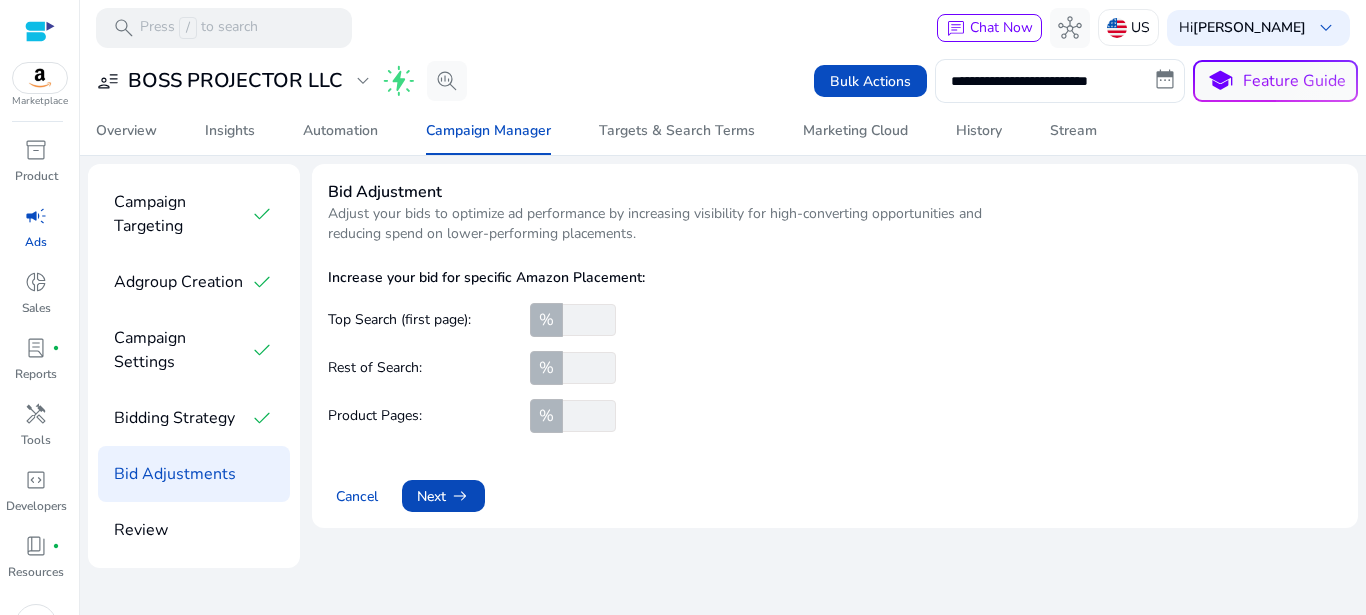 type on "**" 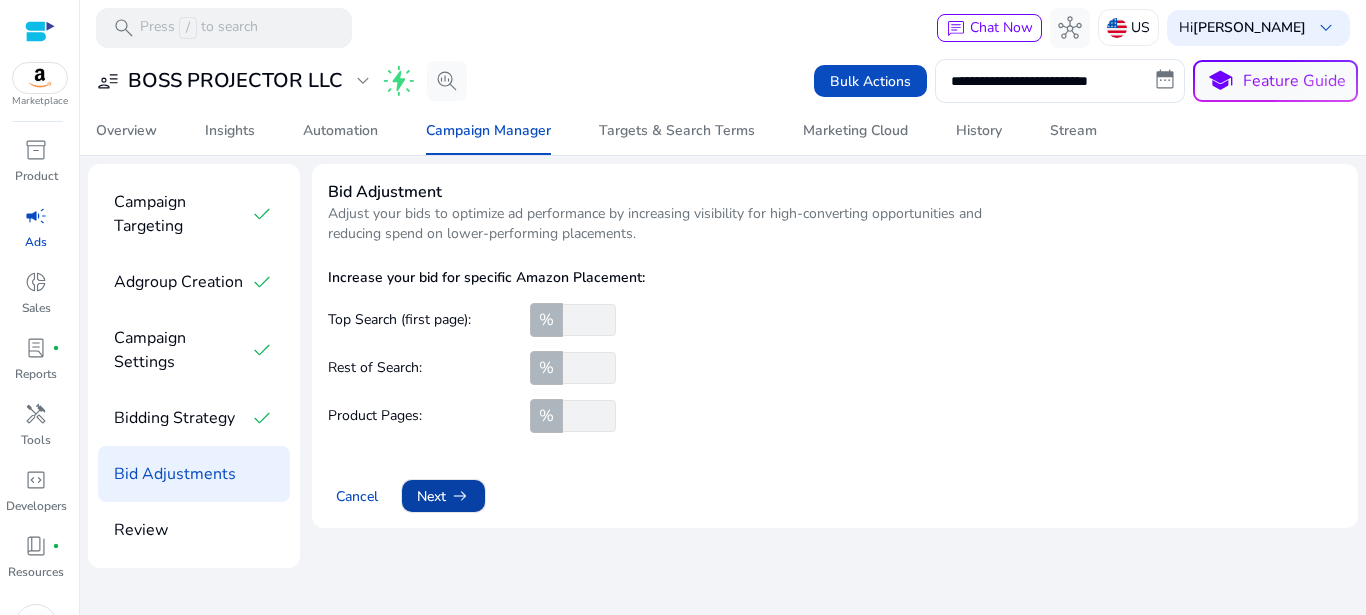 click on "arrow_right_alt" at bounding box center (460, 496) 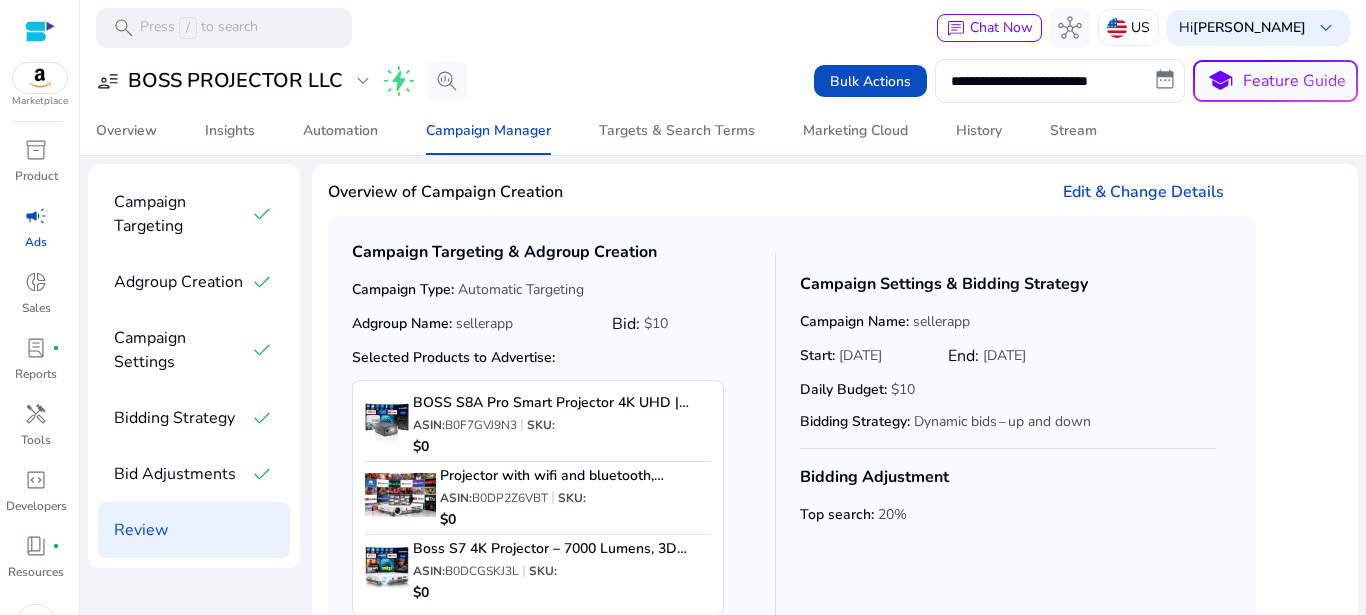 scroll, scrollTop: 185, scrollLeft: 0, axis: vertical 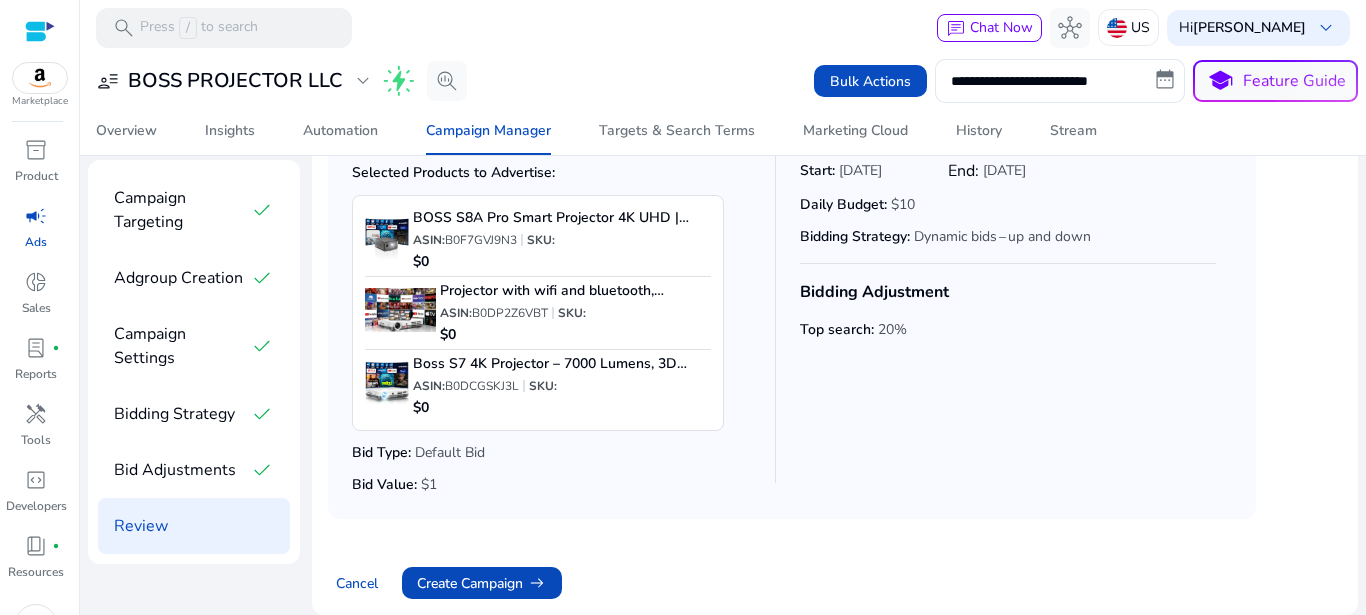 click at bounding box center (482, 583) 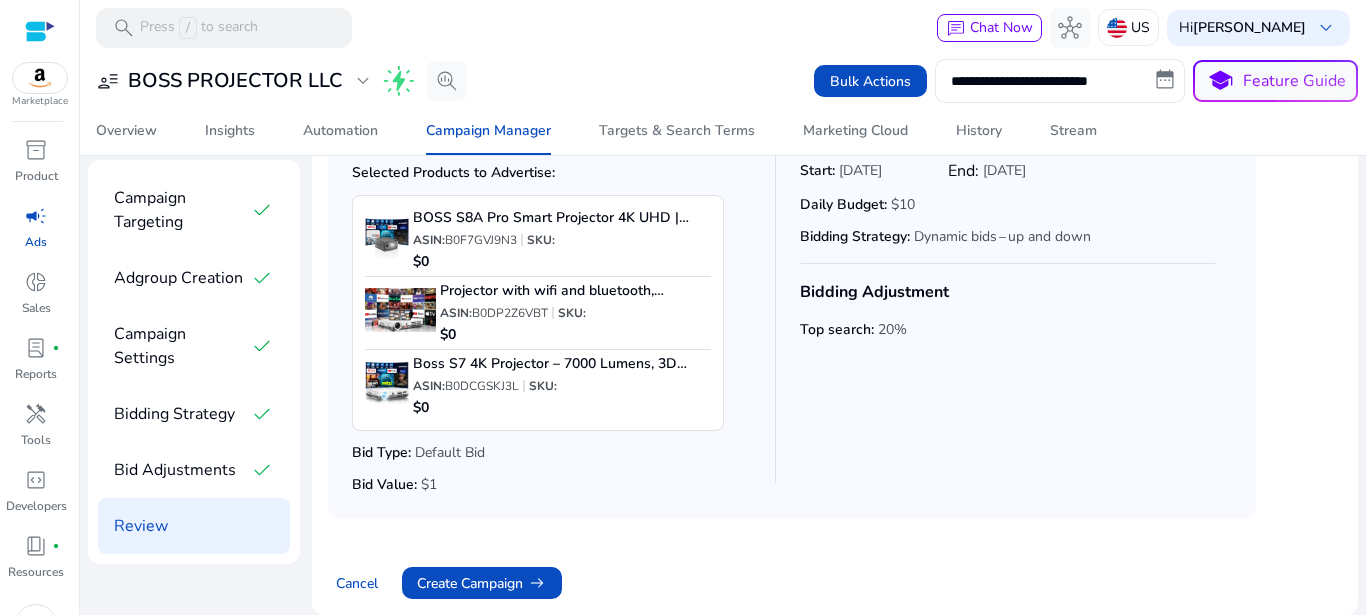 scroll, scrollTop: 0, scrollLeft: 0, axis: both 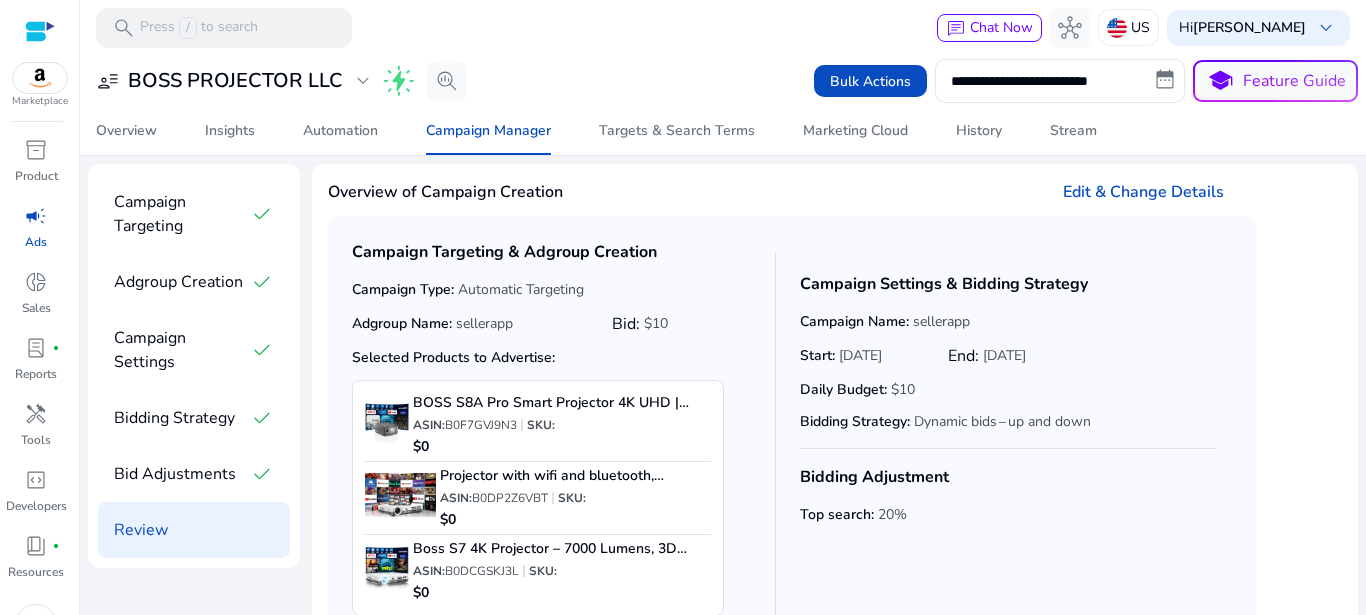 click on "B0F7GVJ9N3" at bounding box center (481, 425) 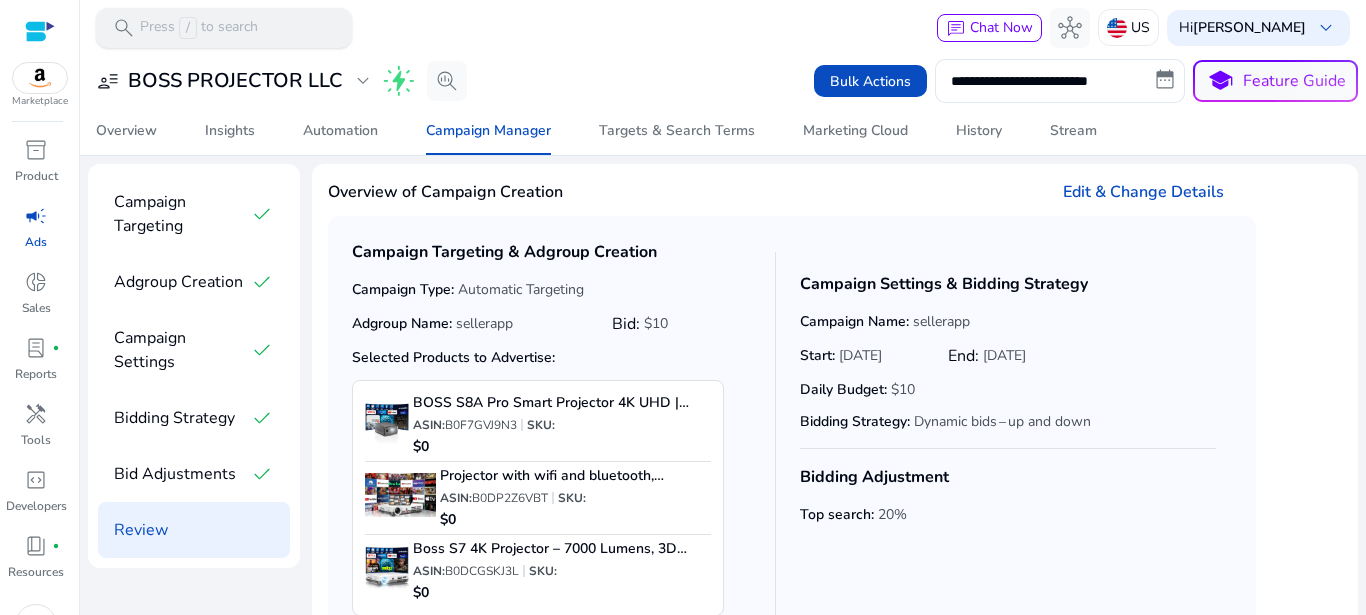 copy on "B0F7GVJ9N3" 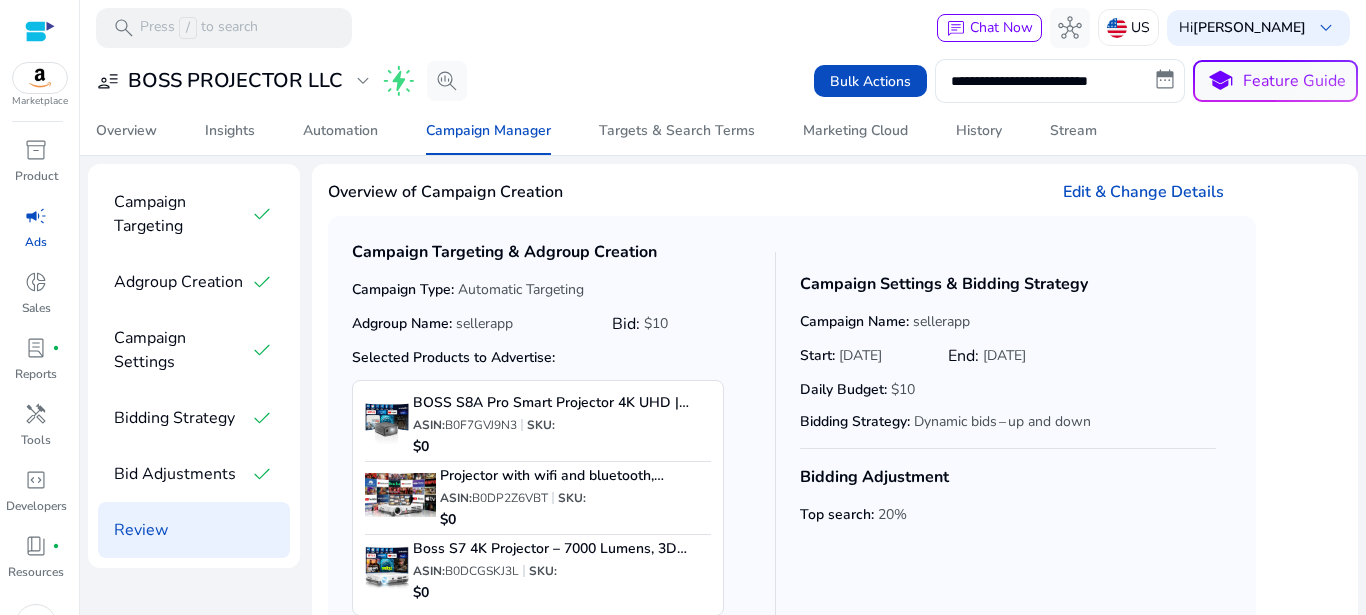 click on "B0DP2Z6VBT" at bounding box center (510, 498) 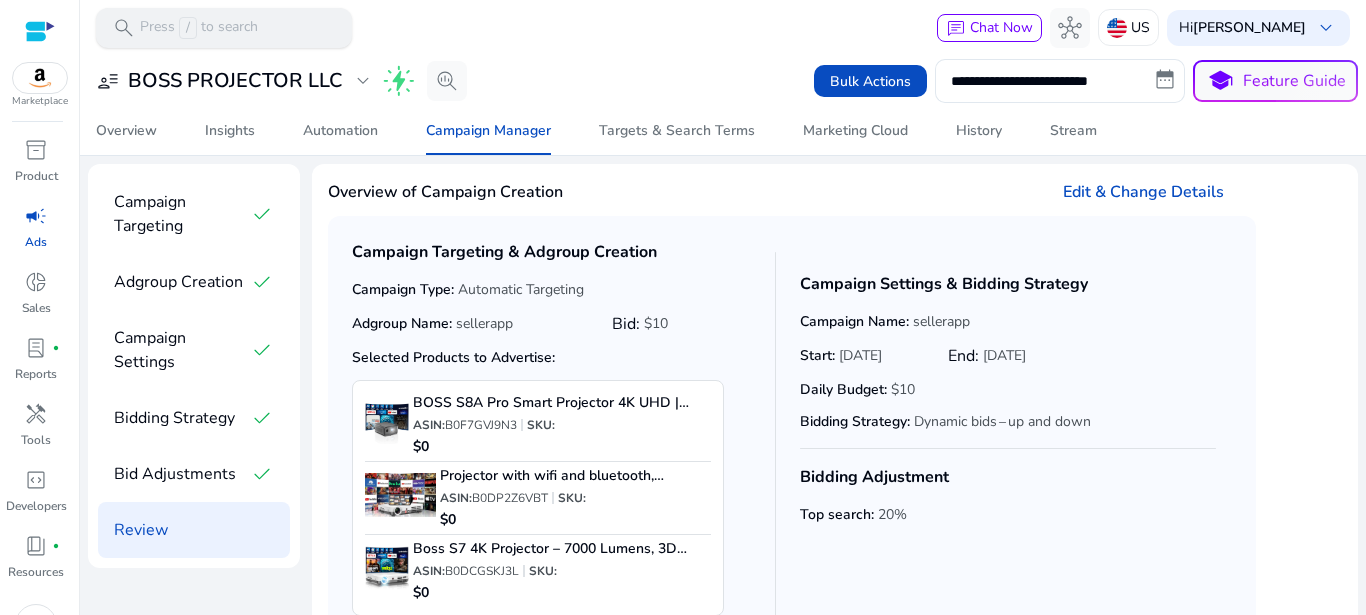 copy on "B0DP2Z6VBT" 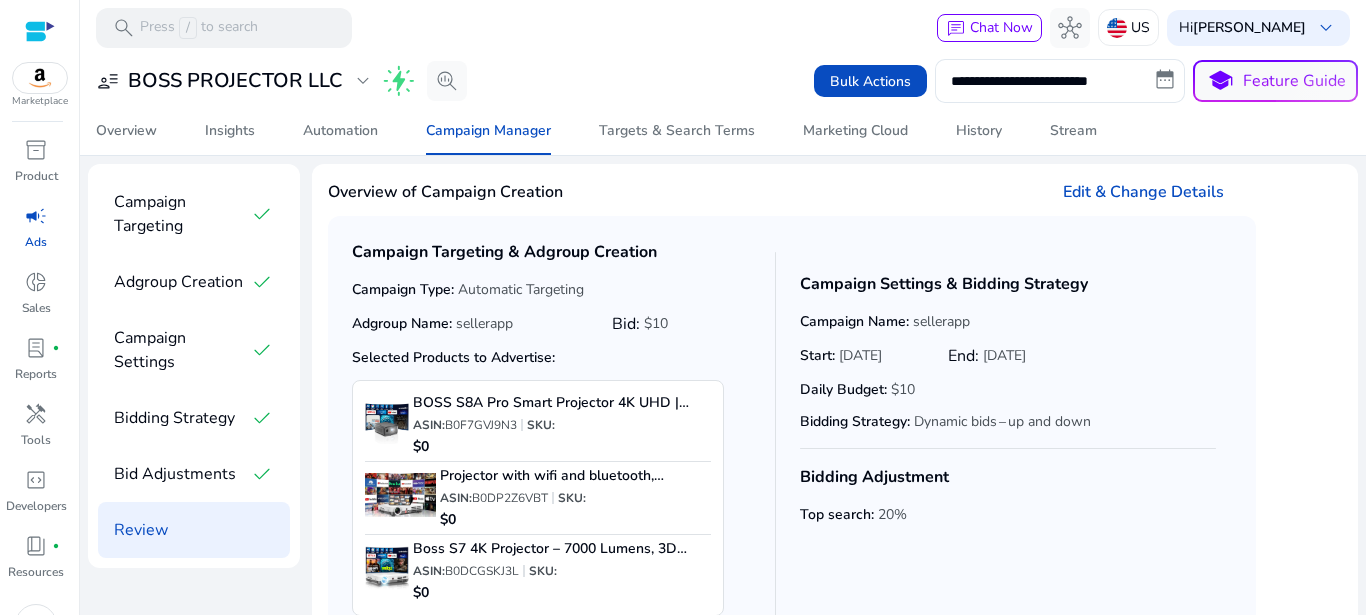click on "B0DCGSKJ3L" at bounding box center [482, 571] 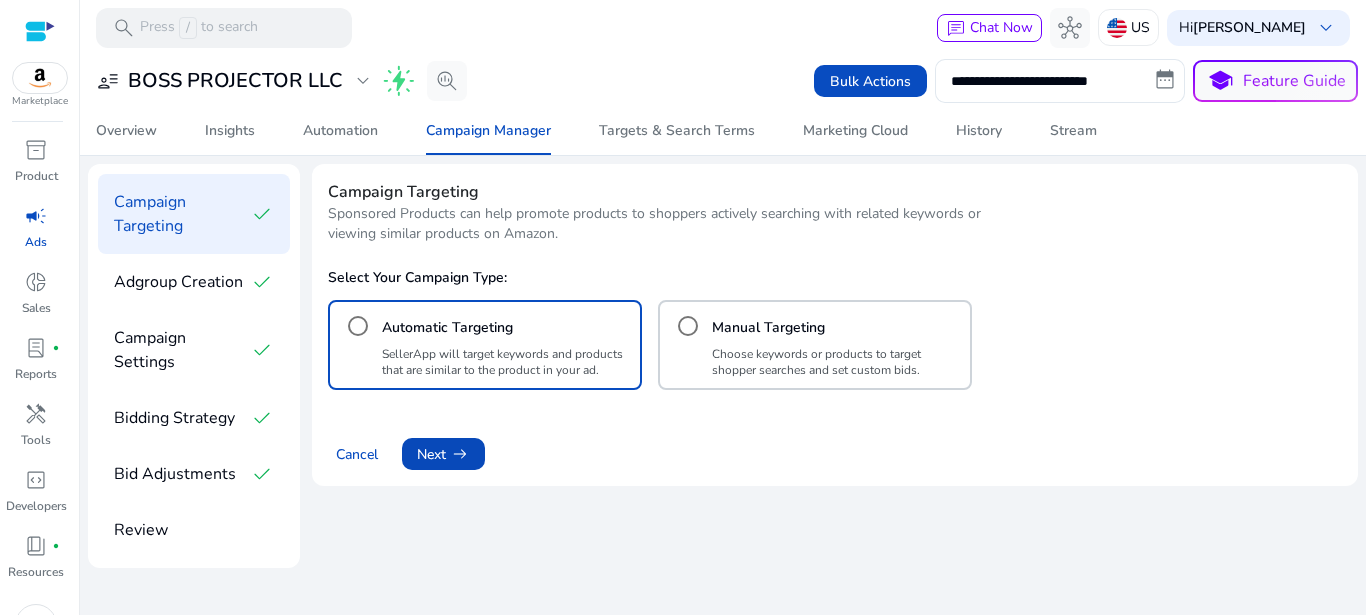 click on "arrow_right_alt" at bounding box center [460, 454] 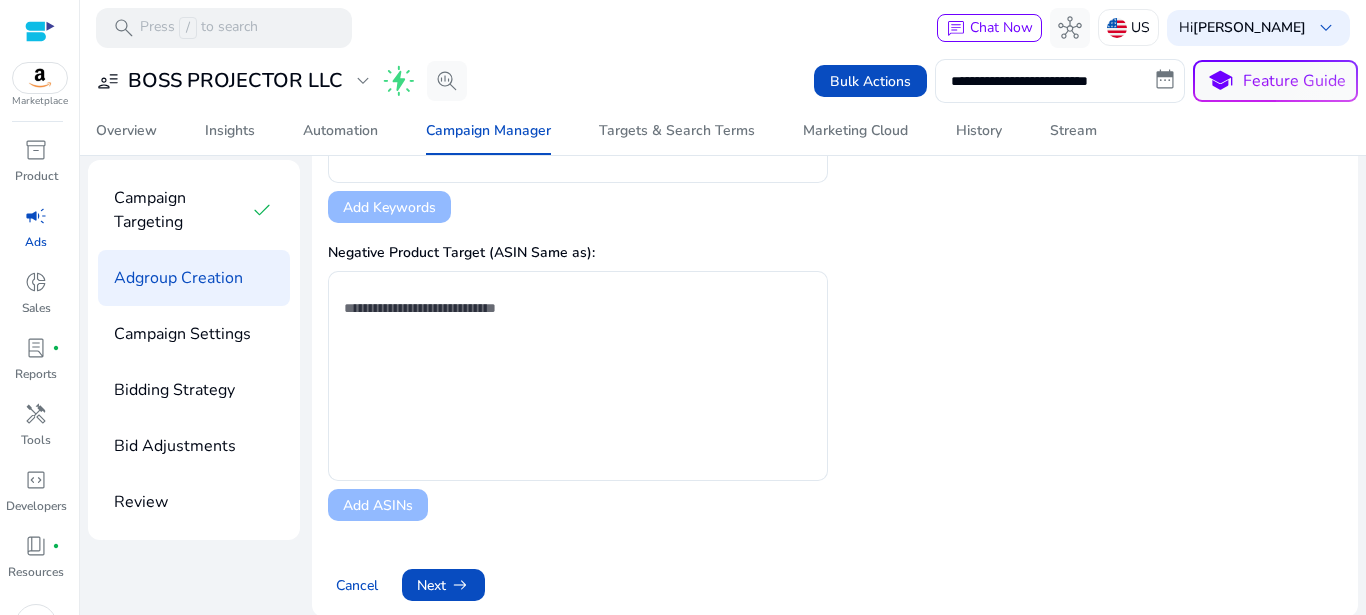 scroll, scrollTop: 1330, scrollLeft: 0, axis: vertical 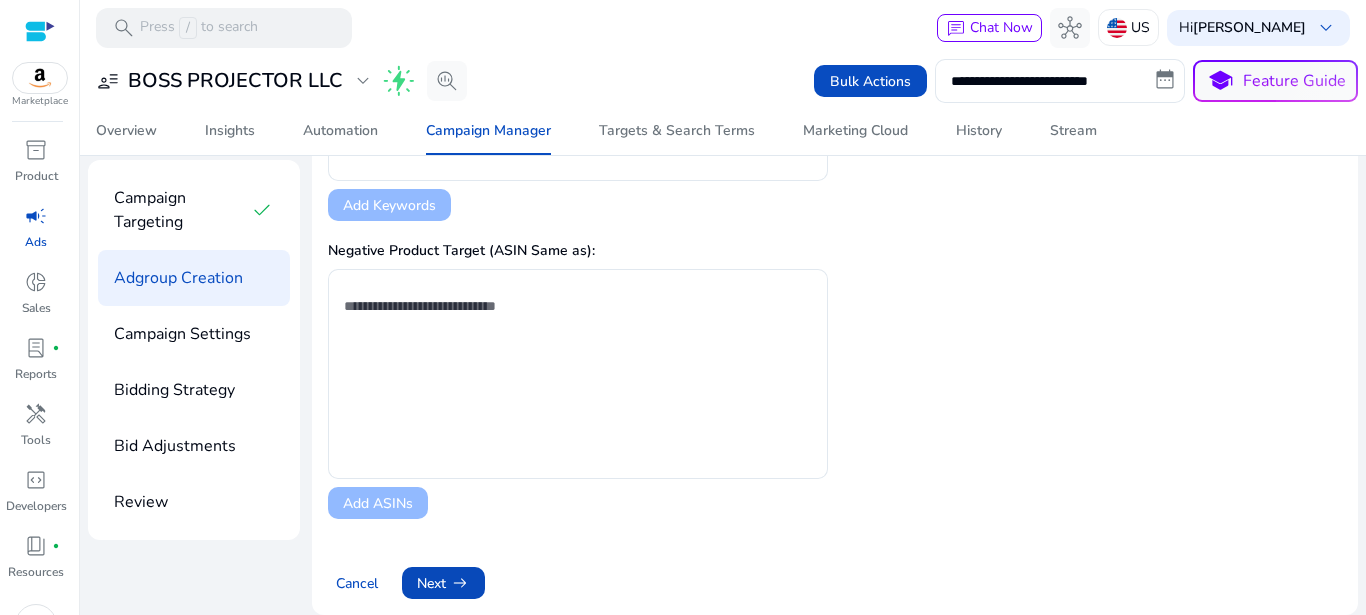 click at bounding box center (443, 583) 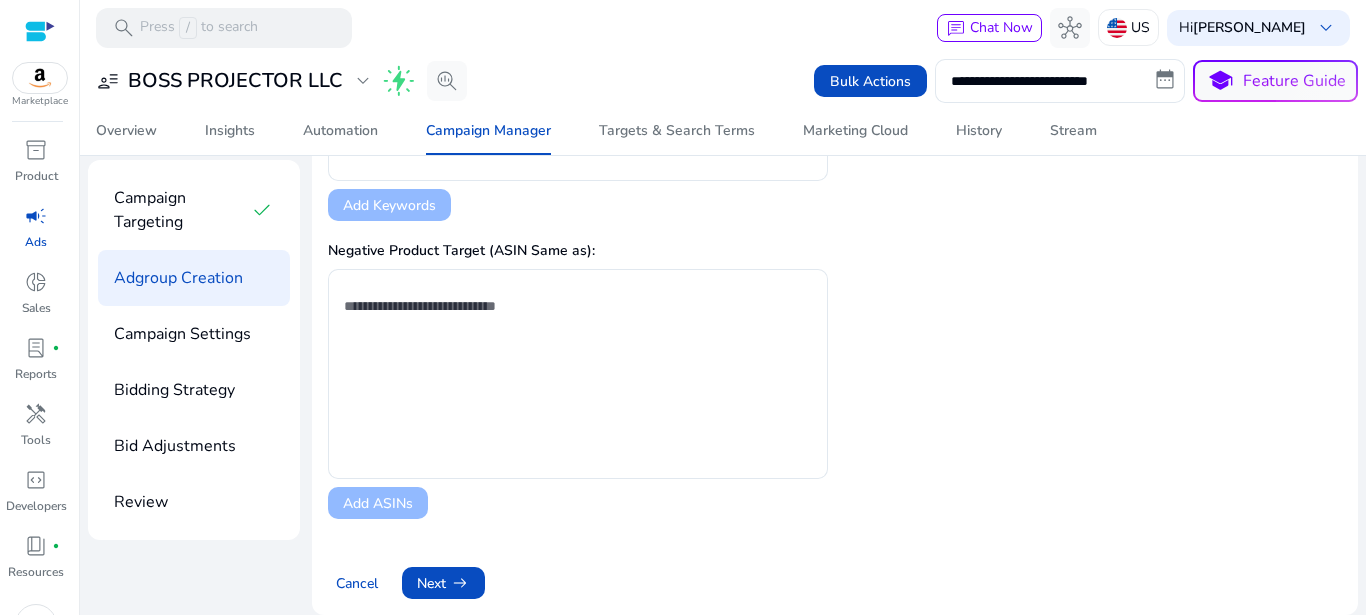 scroll, scrollTop: 0, scrollLeft: 0, axis: both 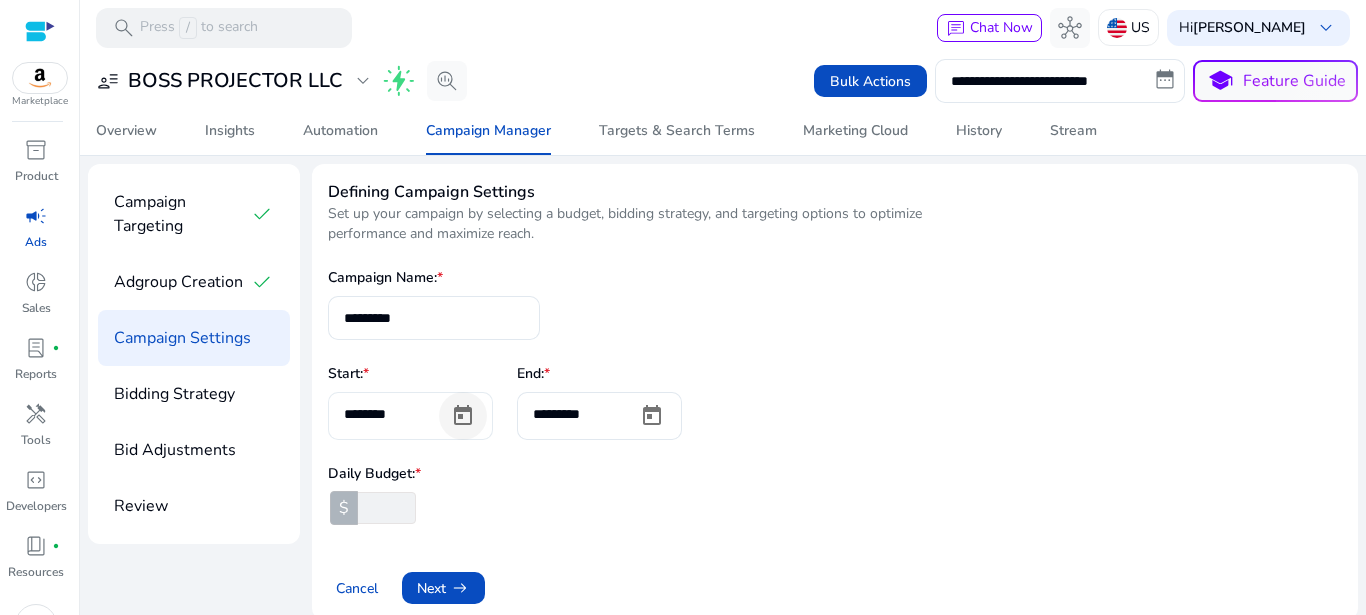 click at bounding box center [463, 416] 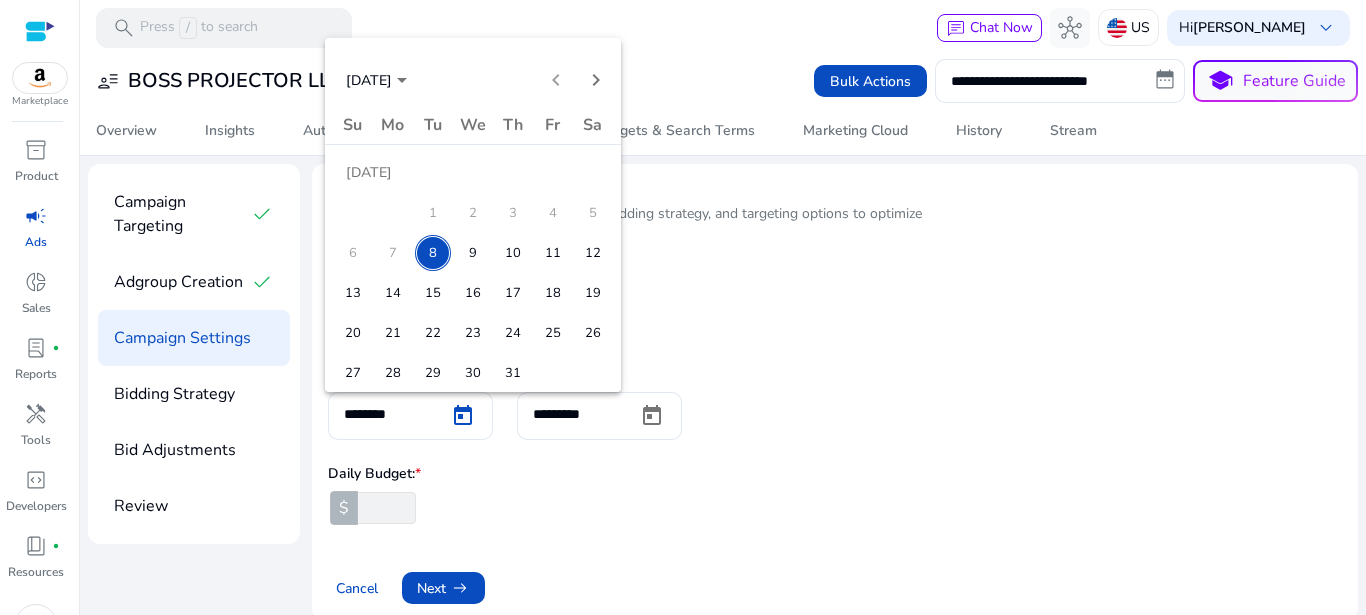 click on "9" at bounding box center [473, 253] 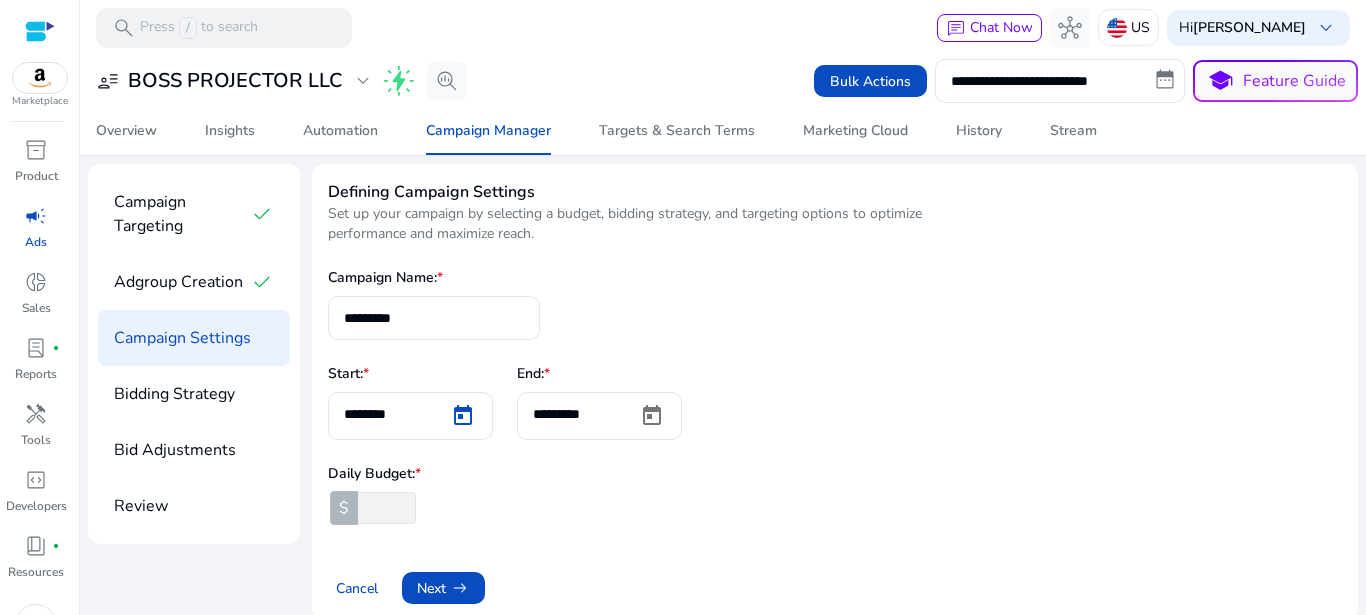 type on "********" 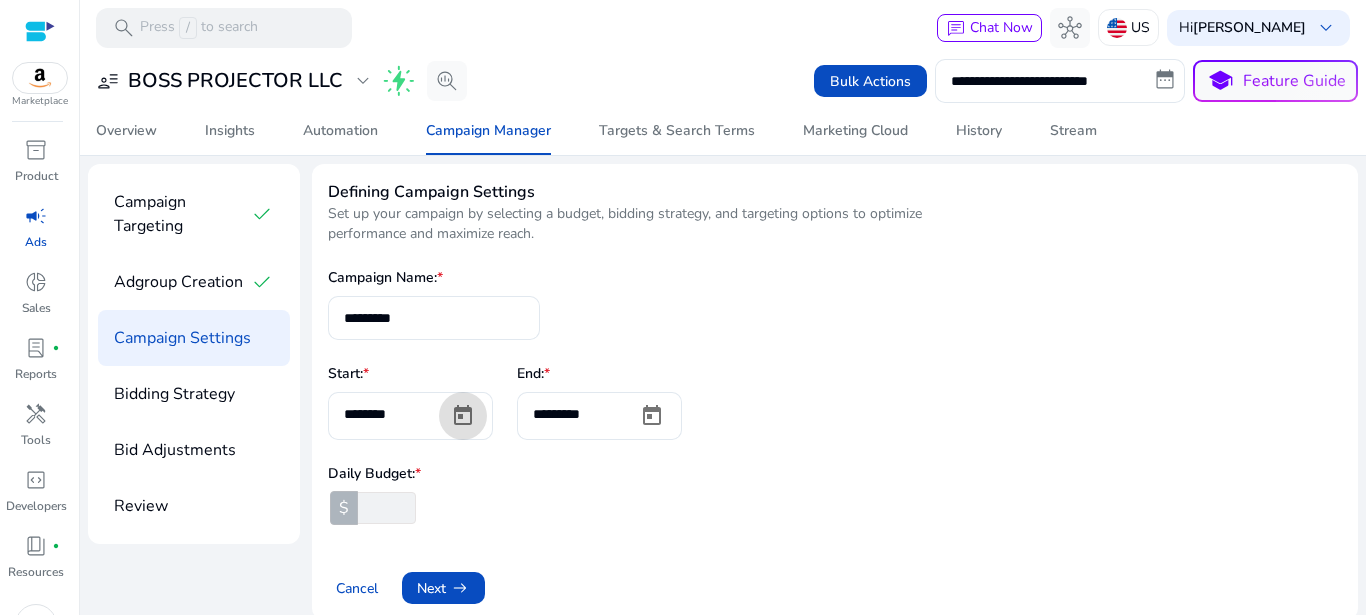 click on "Campaign Name:  * *********  Start:  * ********  End:  * *********  Daily Budget:  * $ **" at bounding box center [835, 396] 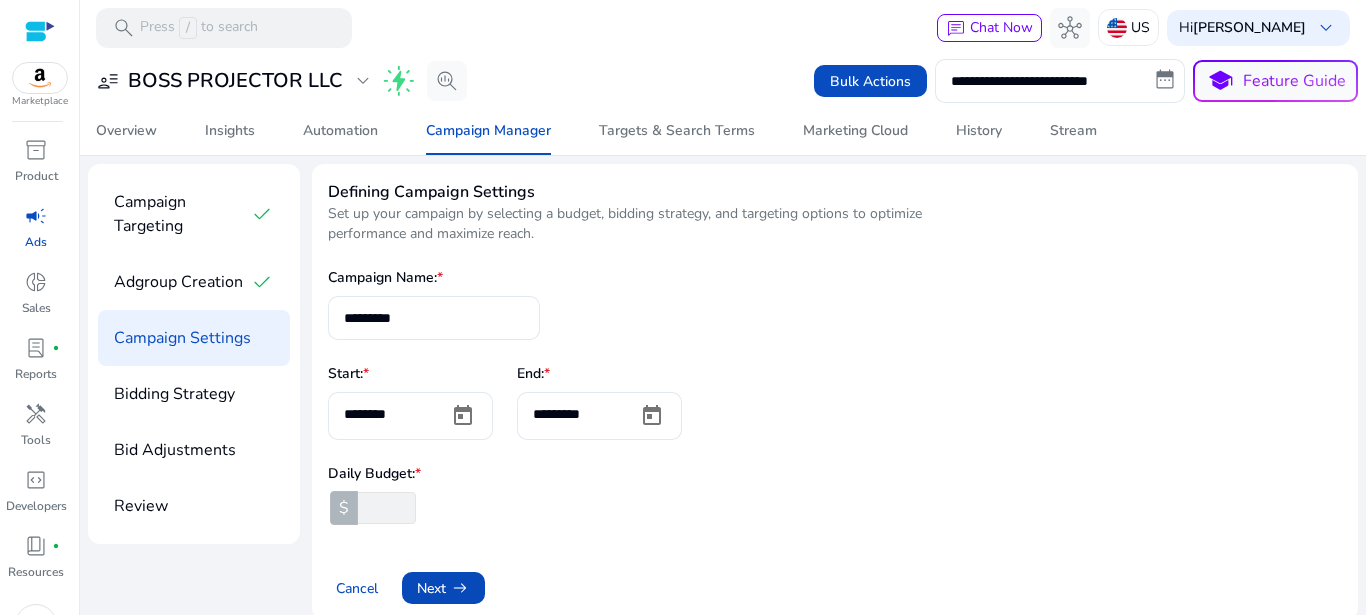 click on "arrow_right_alt" at bounding box center [460, 588] 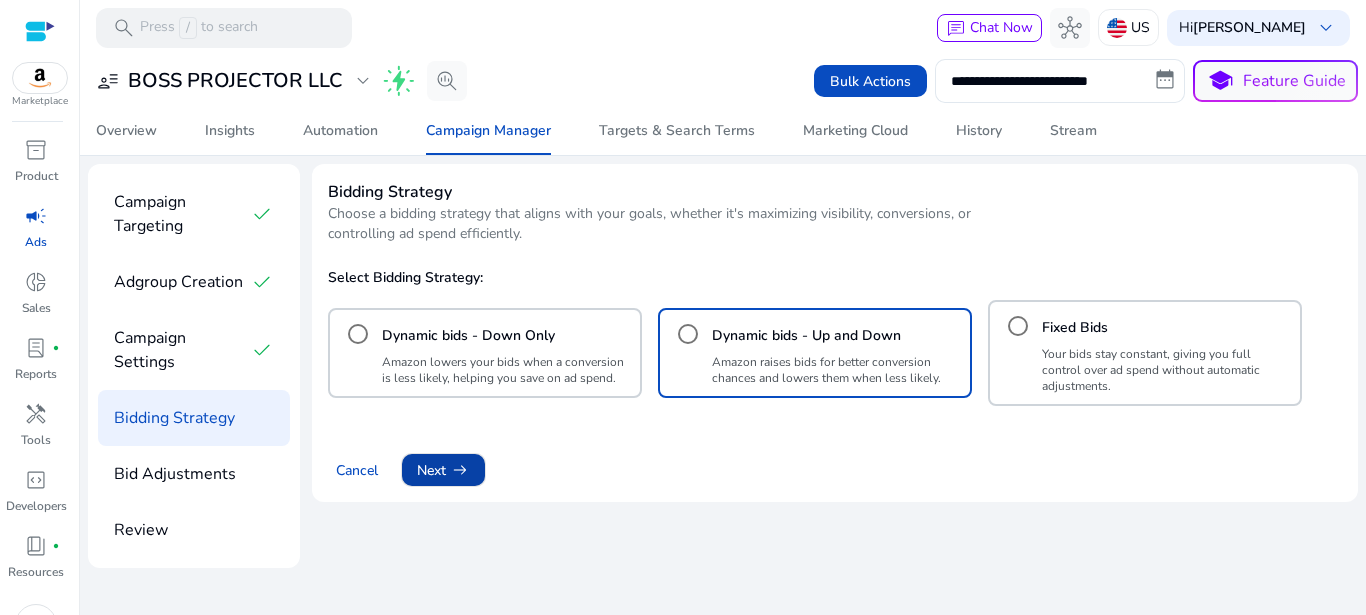 click on "arrow_right_alt" at bounding box center (460, 470) 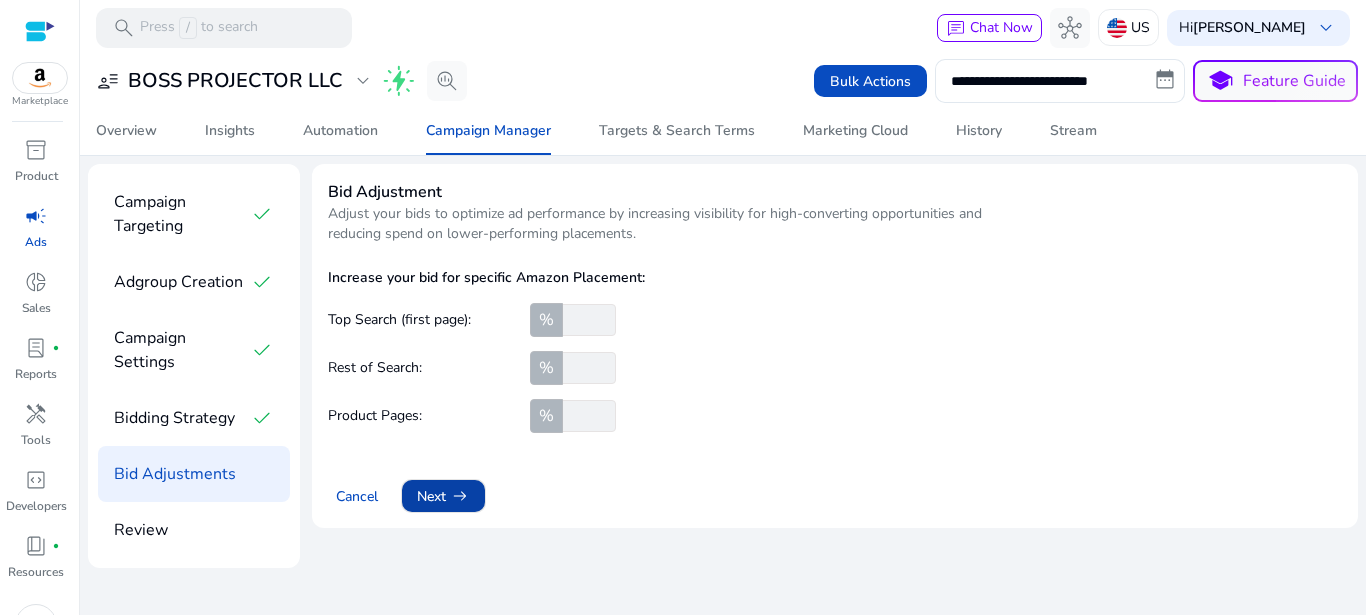 click on "arrow_right_alt" at bounding box center (460, 496) 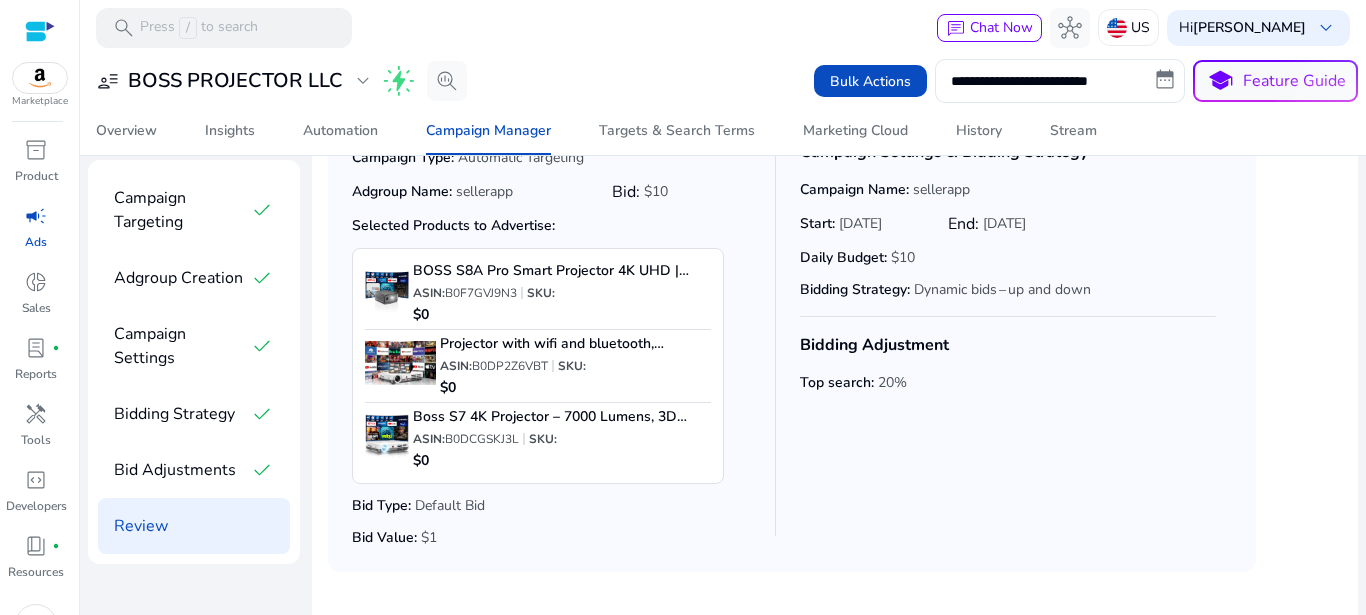 scroll, scrollTop: 185, scrollLeft: 0, axis: vertical 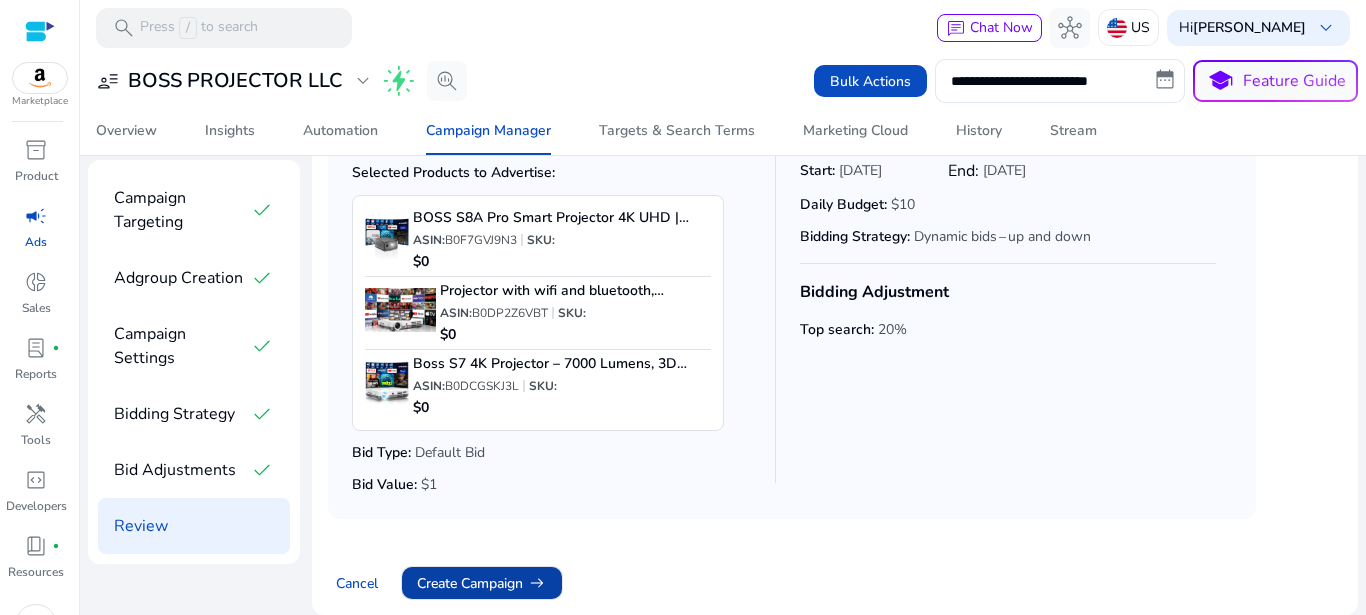 click on "Create Campaign   arrow_right_alt" at bounding box center (482, 583) 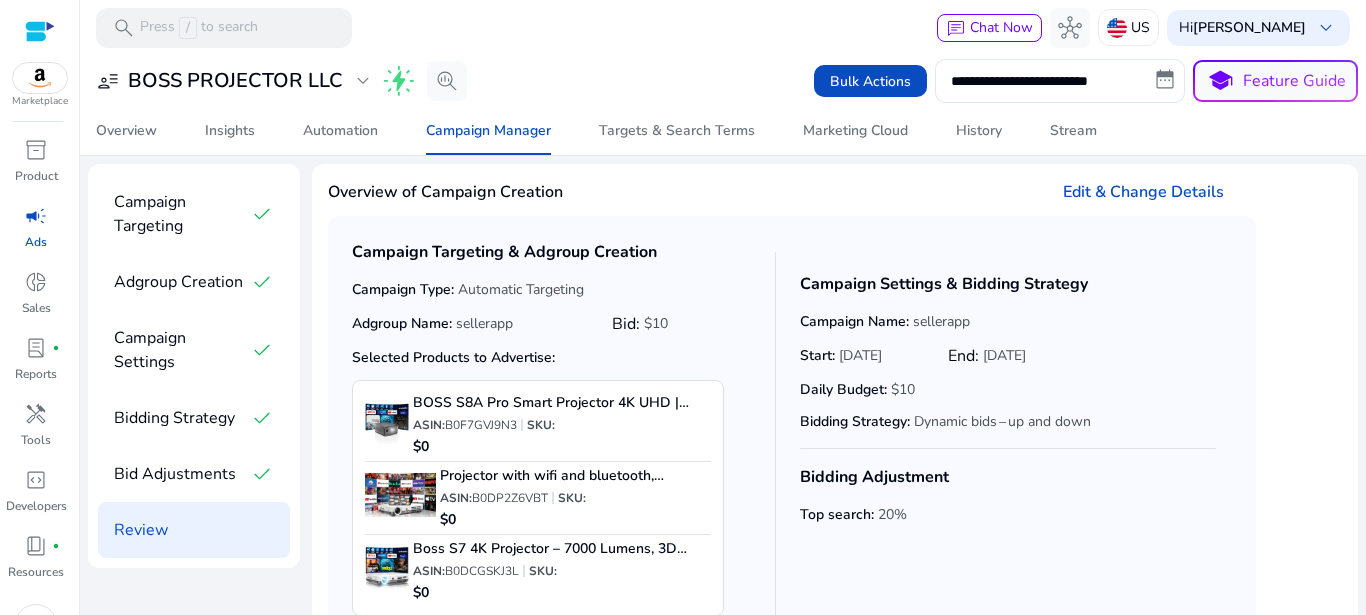scroll, scrollTop: 0, scrollLeft: 0, axis: both 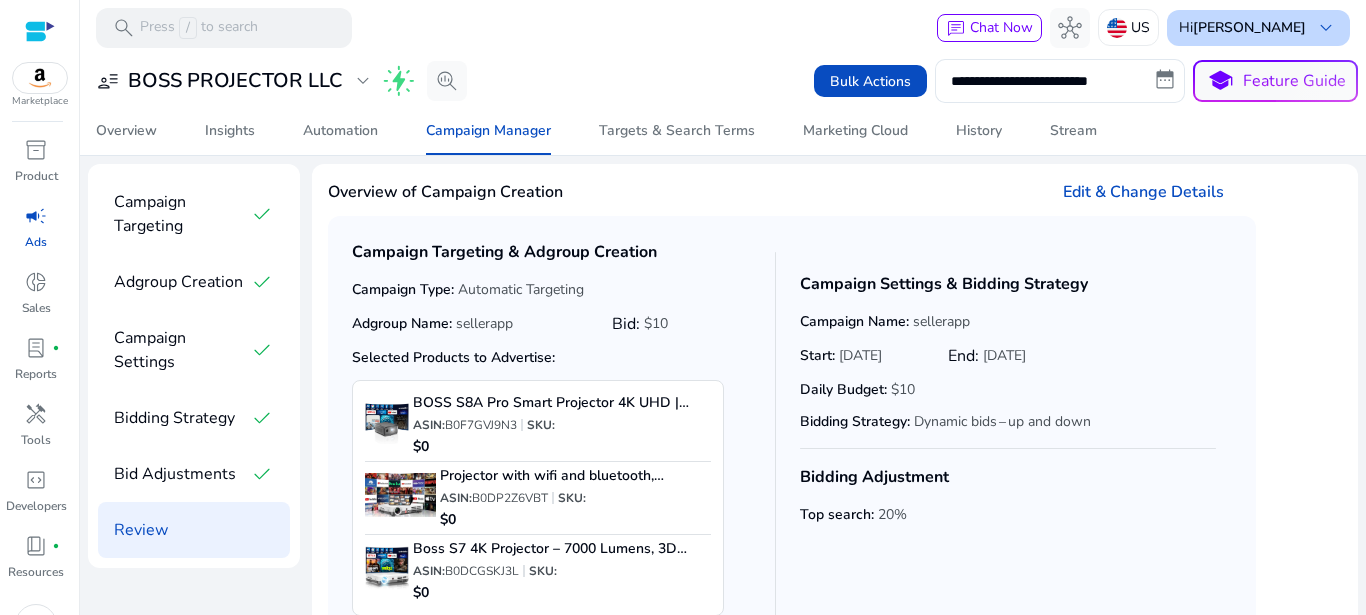 click on "keyboard_arrow_down" at bounding box center (1326, 28) 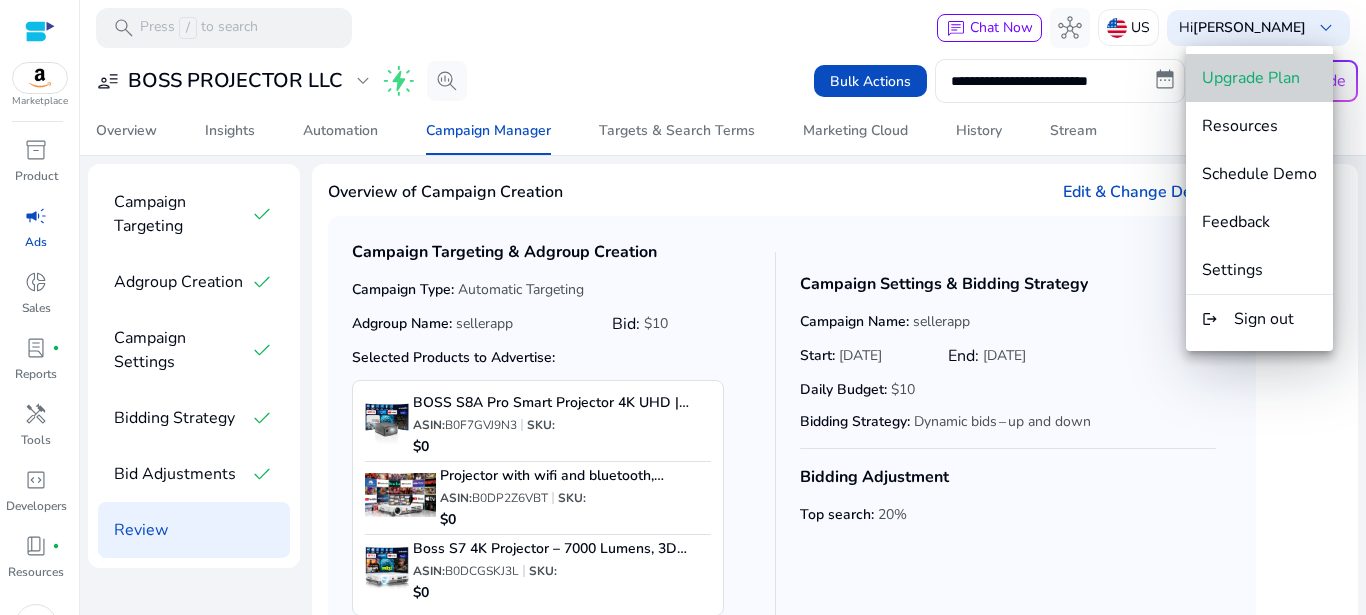 click on "Upgrade Plan" at bounding box center (1251, 78) 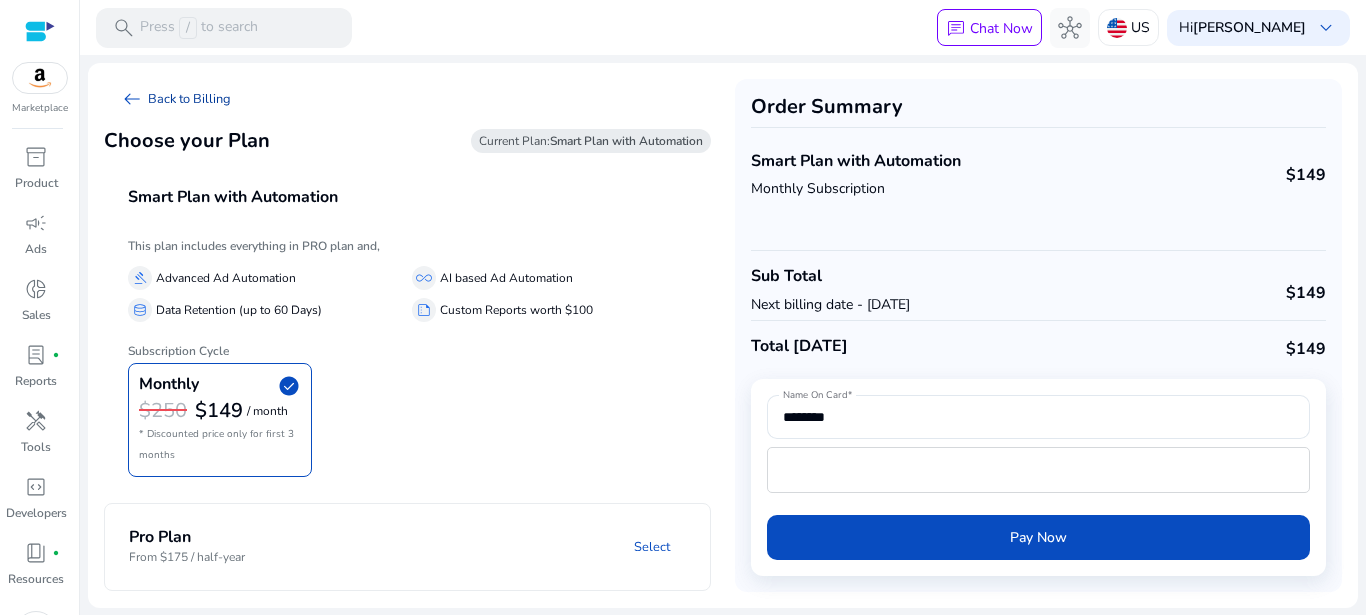 click on "arrow_left_alt   Back to Billing" 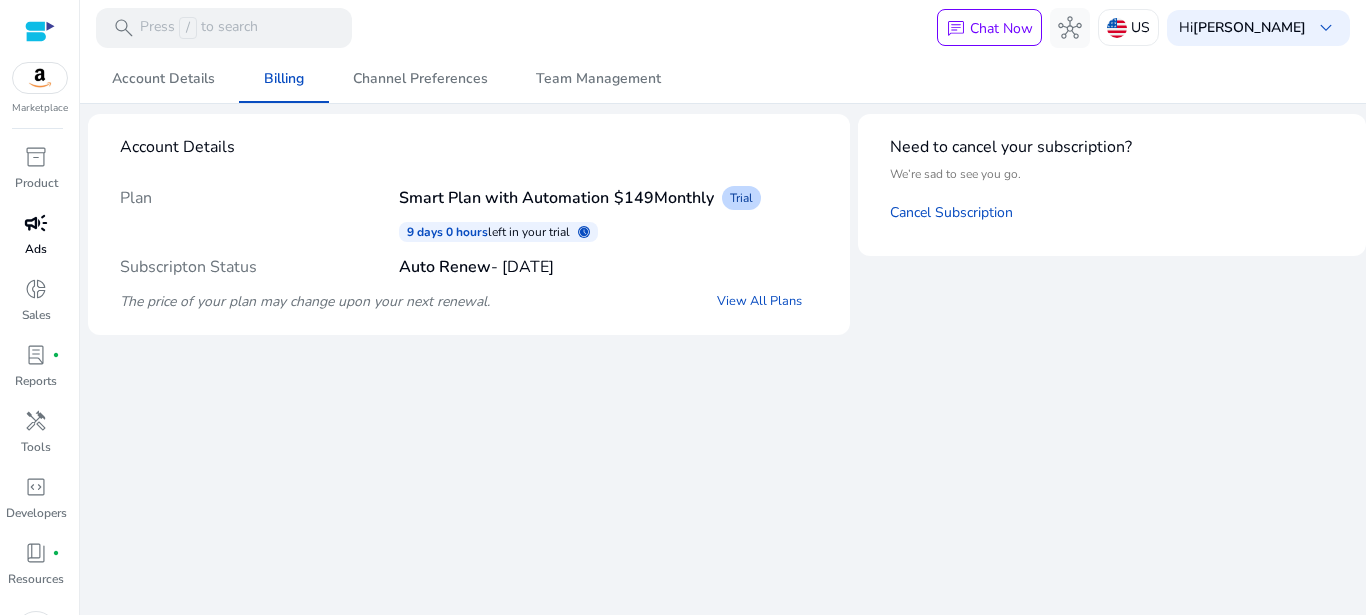 click on "Ads" at bounding box center [36, 249] 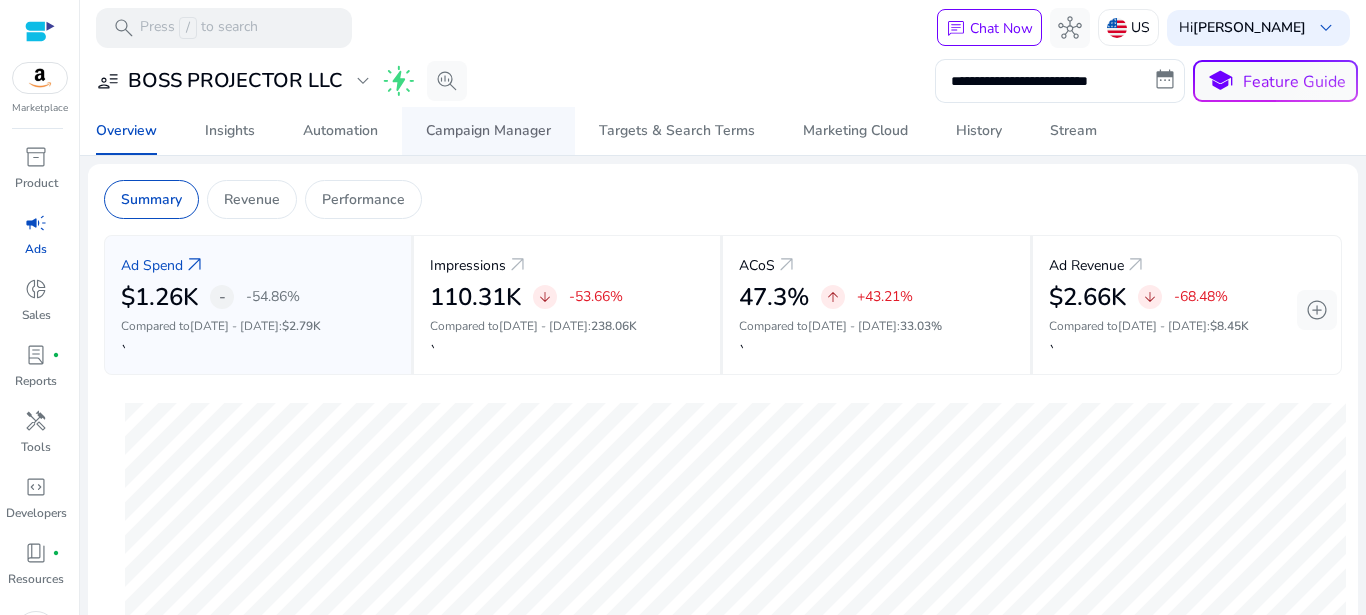 click on "Campaign Manager" at bounding box center (488, 131) 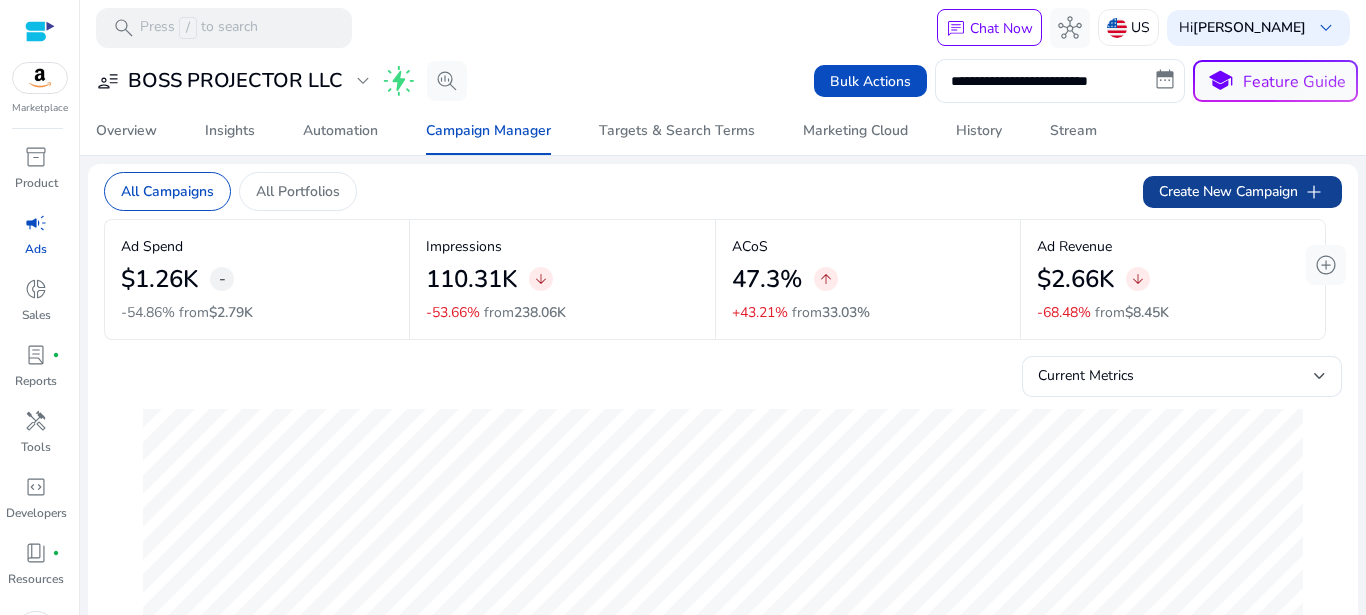 click on "Create New Campaign   add" 